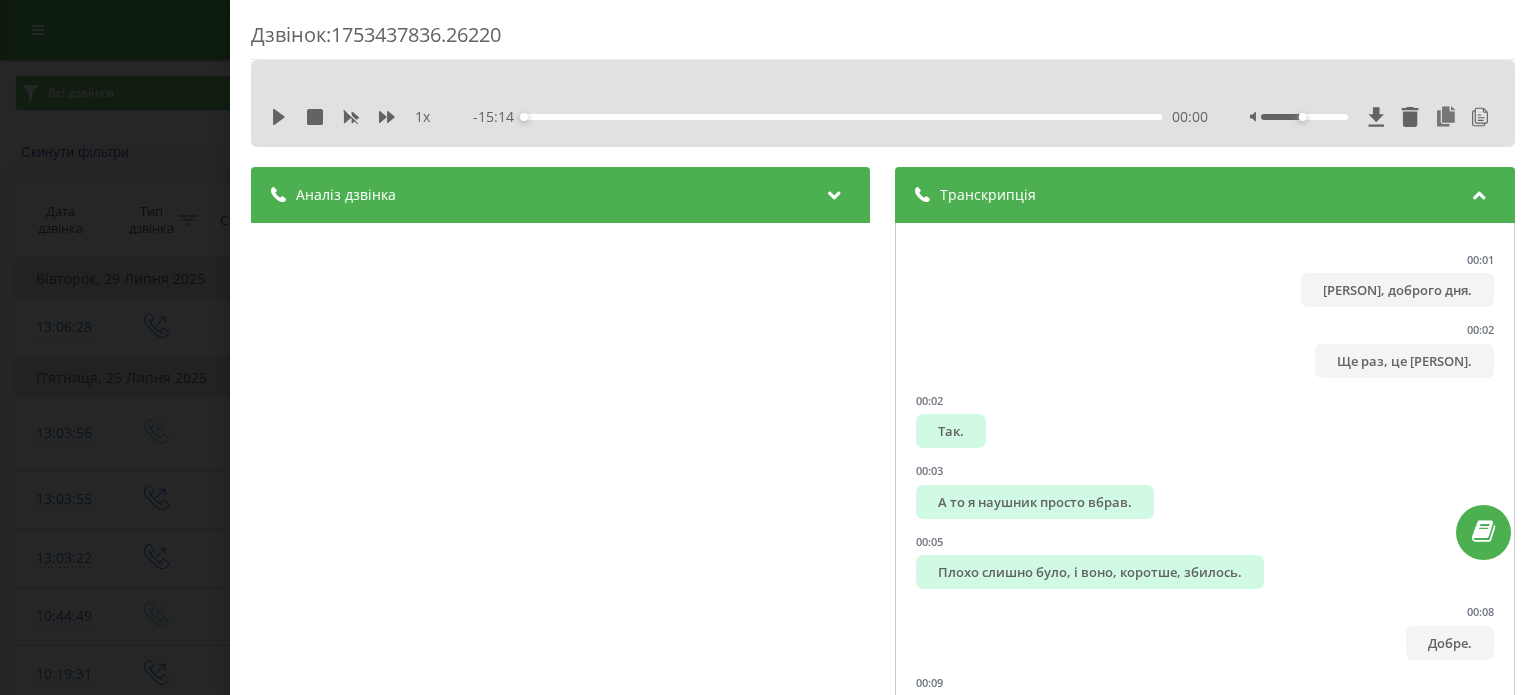 scroll, scrollTop: 0, scrollLeft: 0, axis: both 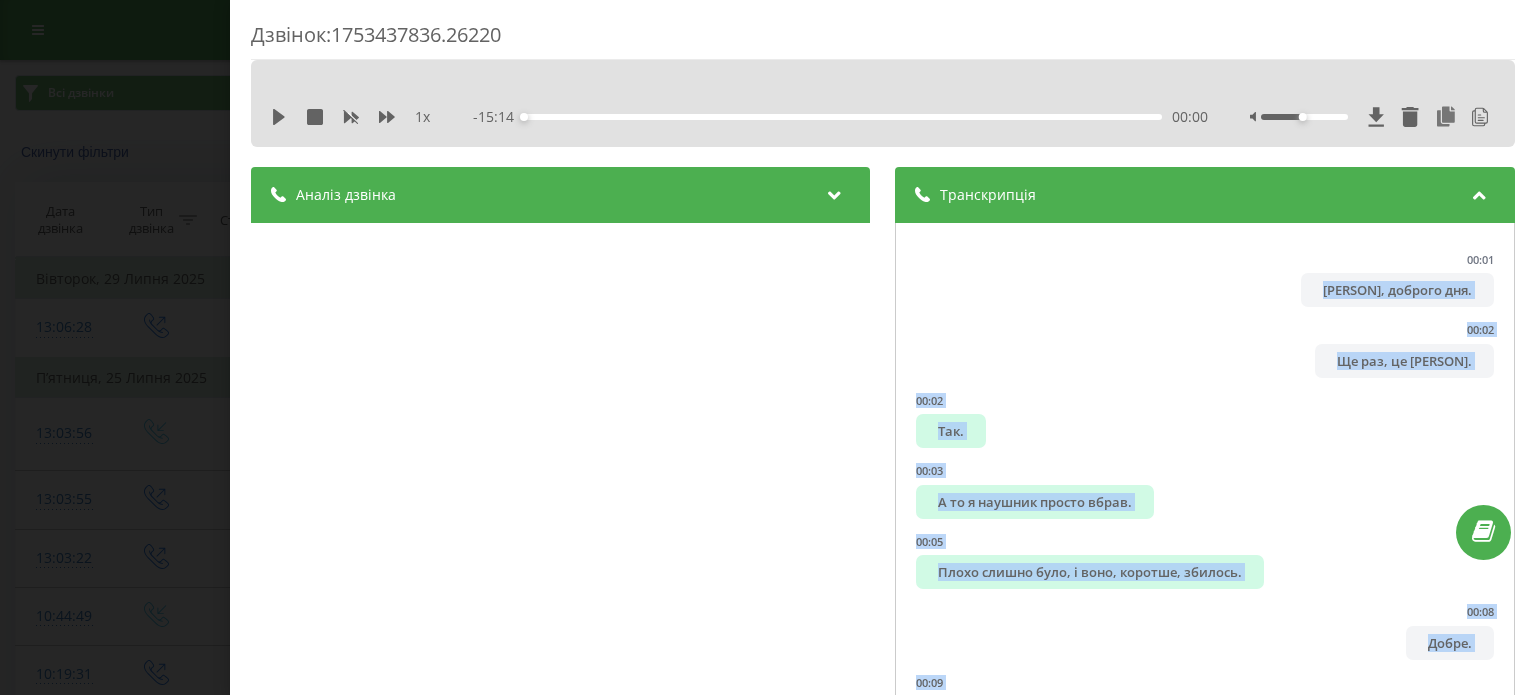 click on "Дзвінок : [NUMBER] 00:00 00:00 Транскрипція 00:01 Ярослав, доброго дня. 00:02 Ще раз, це Юлія. 00:02 Так. 00:03 А то я наушник просто вбрав. 00:05 Плохо слишно було, і воно, коротше, збилось. 00:08 Добре. 00:09 Я зрозумів вас. 00:10 Так. 00:10 Так. 00:11 Розкажіть. 00:12 Спитайте. 00:13 Добре, Ярослава, декілька моментів уточню, щоб краще розуміти ситуацію, ну і далі вже розкажу, як можемо тут допомогти вам. 00:15 Так. 00:21 Підкажіть, що такі моменти. 00:21 Фарбування, так, є. 00:22 Вам потрібен колдрекінг на сайт Navi.com.ua. 00:25 Це формування автоцистерни. 00:26 Я правильно тут розумію? 00:31 00:42 00:46 00:49 00:52 00:54 00:57" at bounding box center (768, 347) 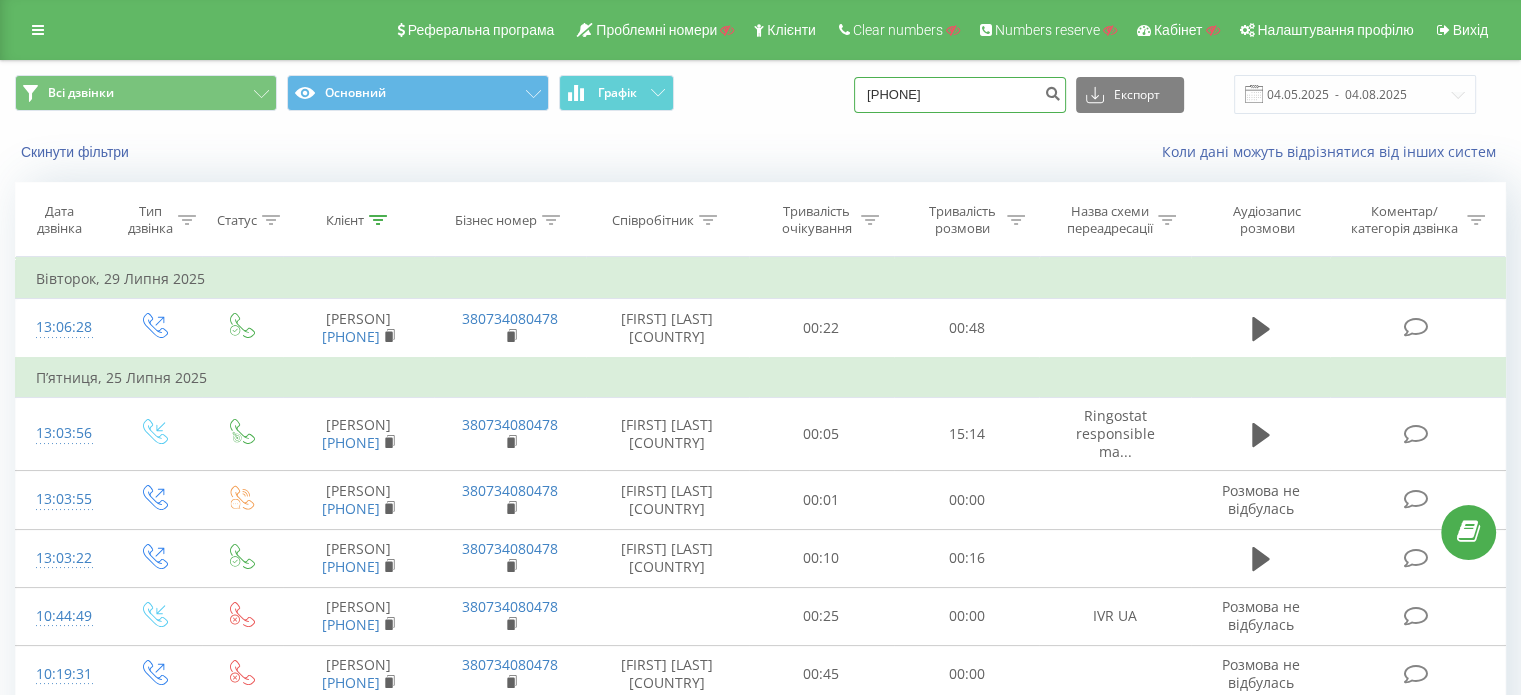 click on "380954294756" at bounding box center (960, 95) 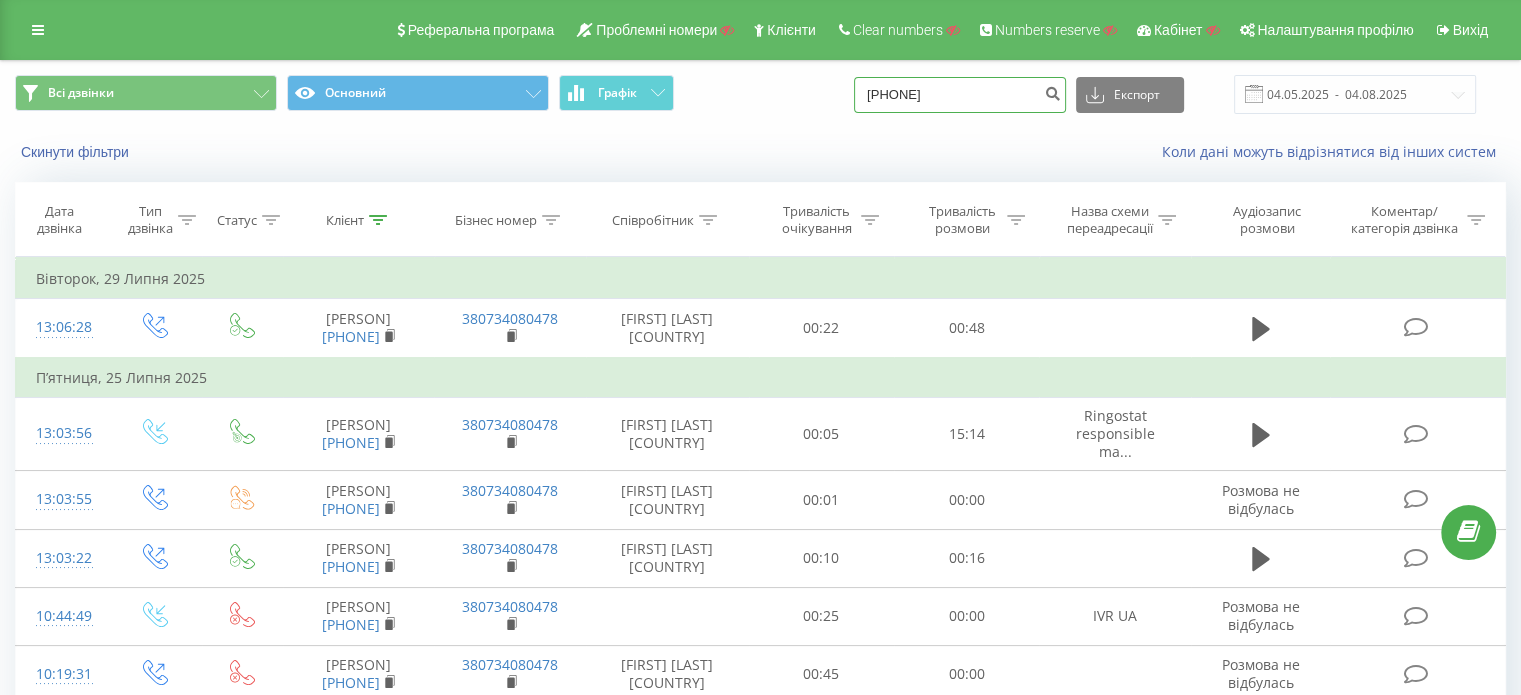 type on "380978768959" 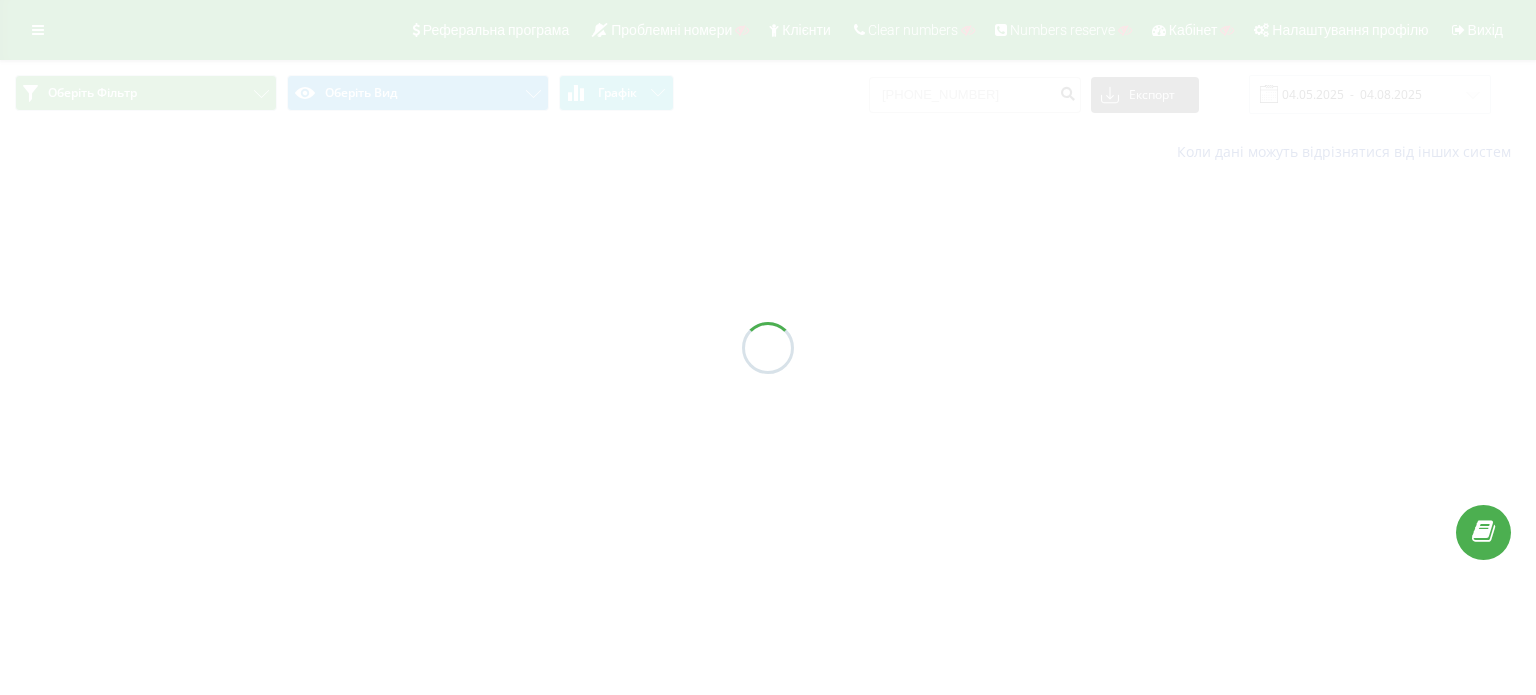scroll, scrollTop: 0, scrollLeft: 0, axis: both 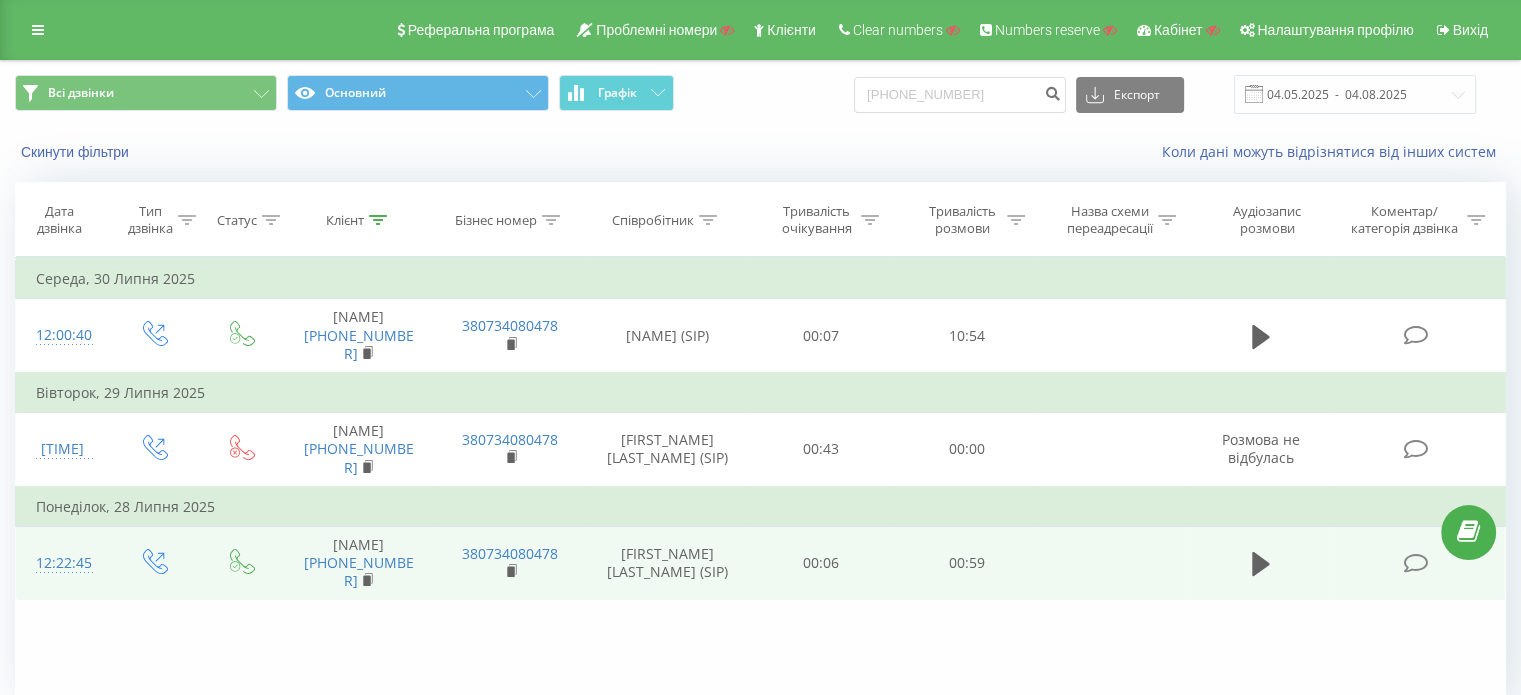 click at bounding box center (1415, 563) 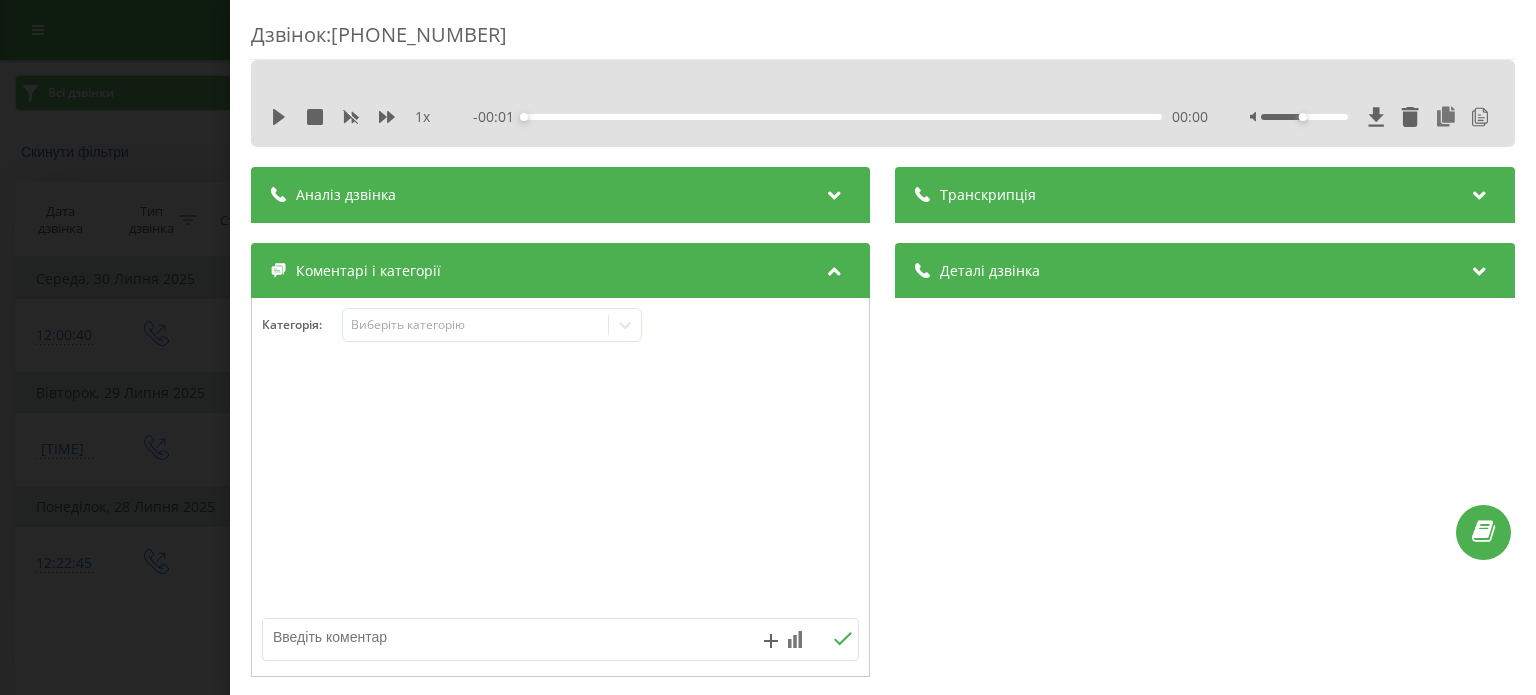 click on "Транскрипція" at bounding box center (1205, 195) 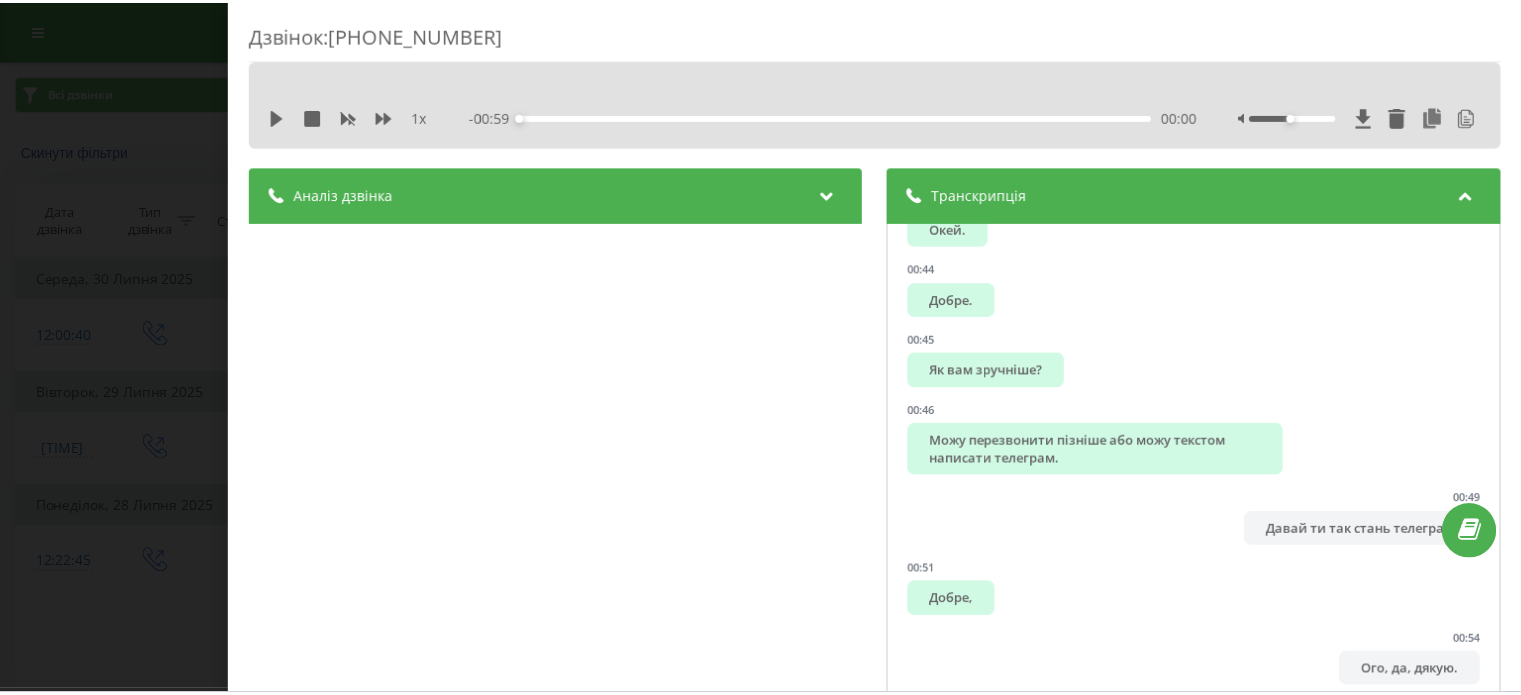 scroll, scrollTop: 923, scrollLeft: 0, axis: vertical 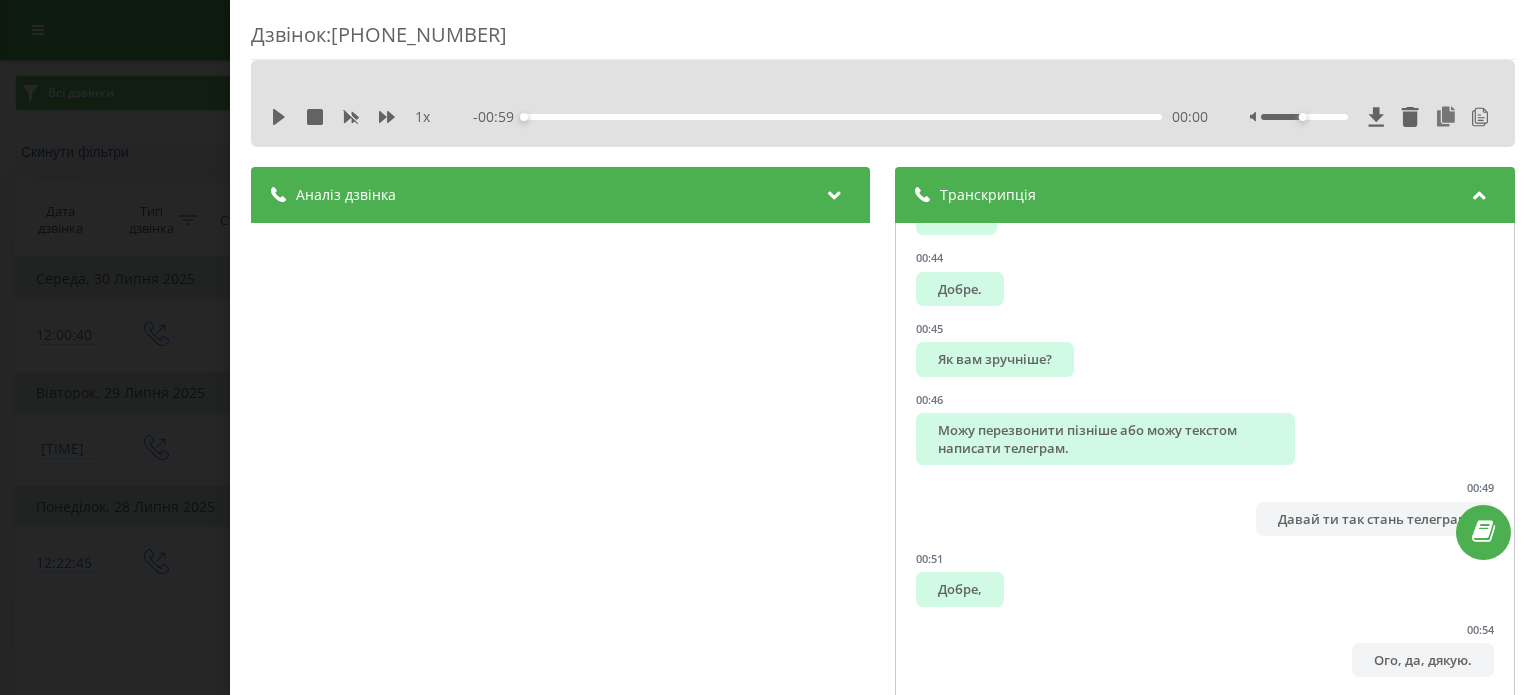 click on "Дзвінок :  1753694565.29181   1 x  - 00:59 00:00   00:00   Транскрипція 00:00 Да. 00:01 Добрий день, мене Сергій звати, я вам телефоную з RingoStat, платформи віртуальної телефоніги. 00:07 Ви у нас реєструвалися на сайті, підкріплю, будь ласка, все вірно. 00:12 А можете, будь ласка, розказати, які задачі хотіли би закривати? 00:14 Нормально треба култрекінг на оставотах. 00:20 А як можу звертатись до вас? 00:20 Дякую. 00:23 Богдана, таємно познайомитись. 00:26 00:38 Дивіться, поки що не зовсім зрочно, зараз через п'ять хвилин я уже маю ти на раду. 00:42 Окей. 00:44 Добре. 00:45 Як вам зручніше? 00:46 00:49 00:51 Добре, 00:54 00:55 00:56 00:57 7" at bounding box center (768, 347) 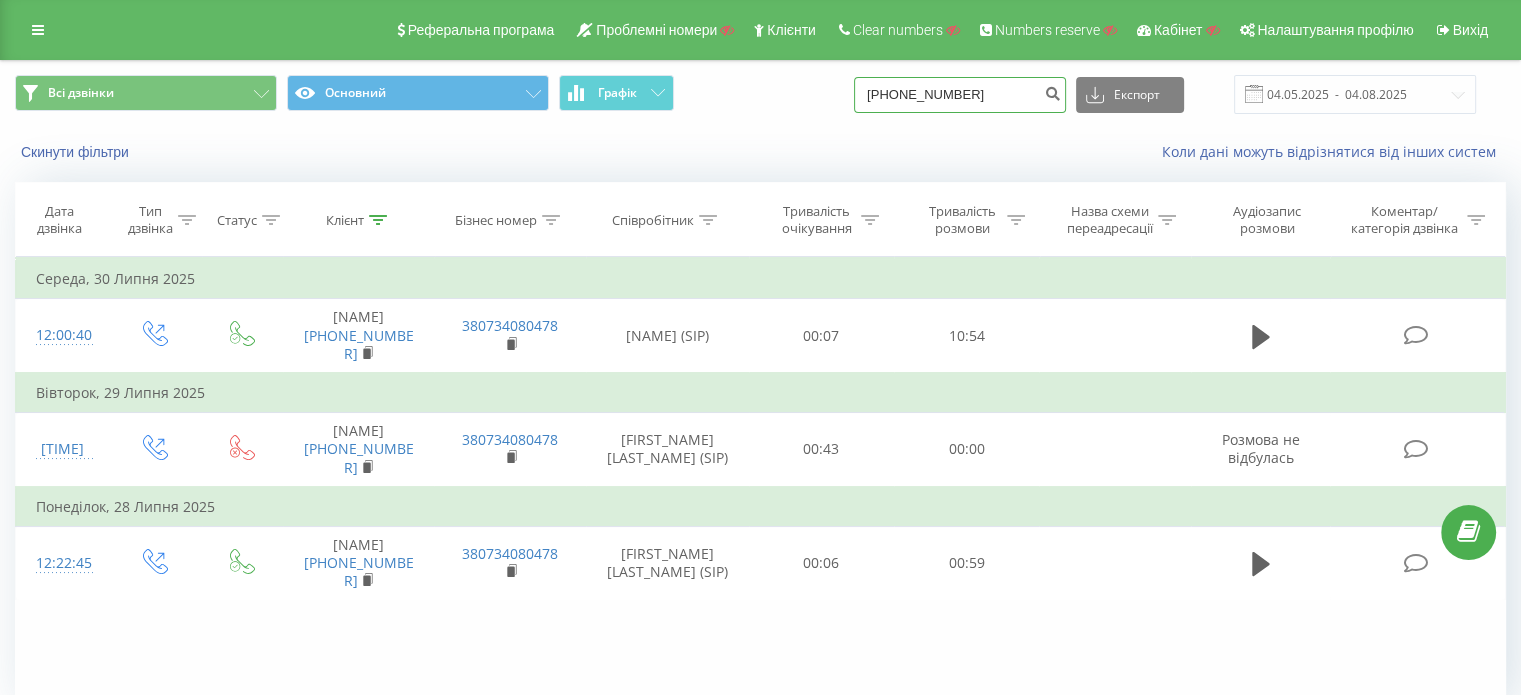 click on "380978768959" at bounding box center [960, 95] 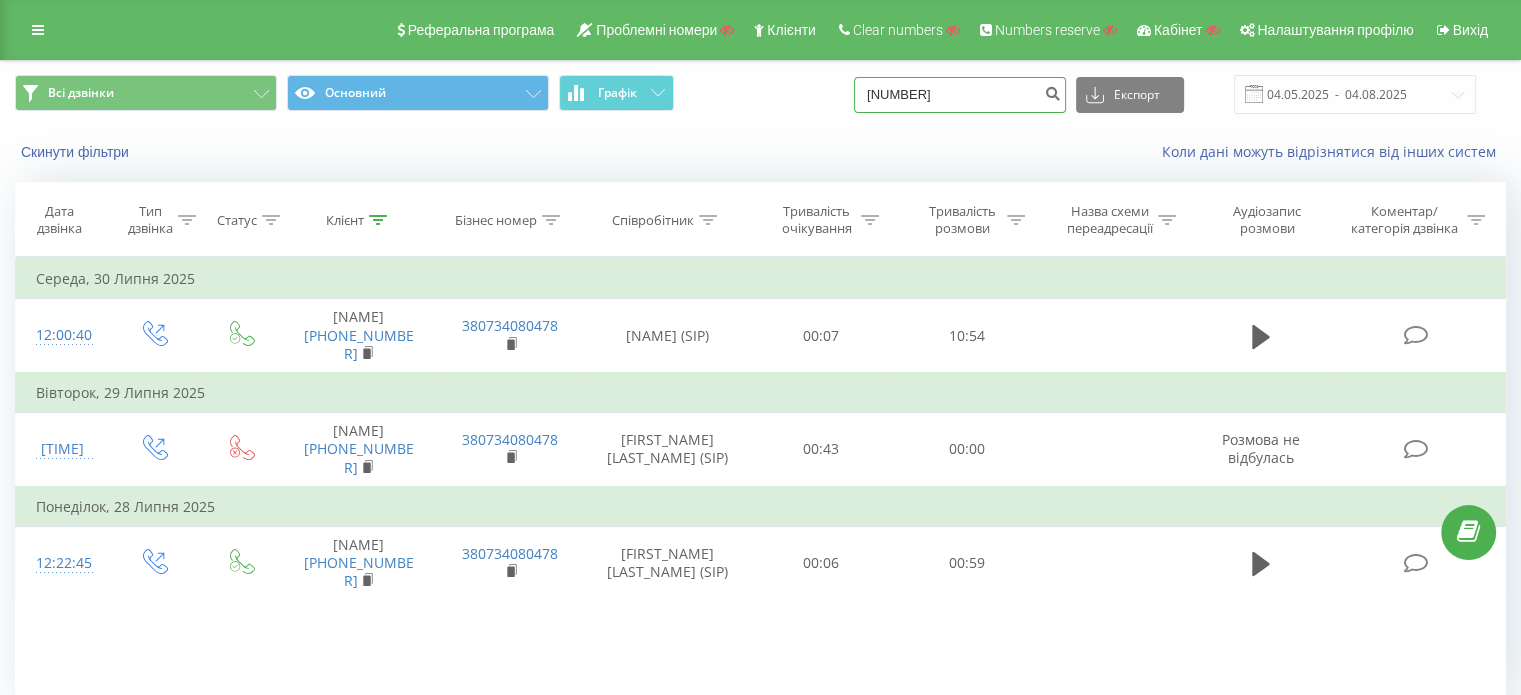 type on "48664477728" 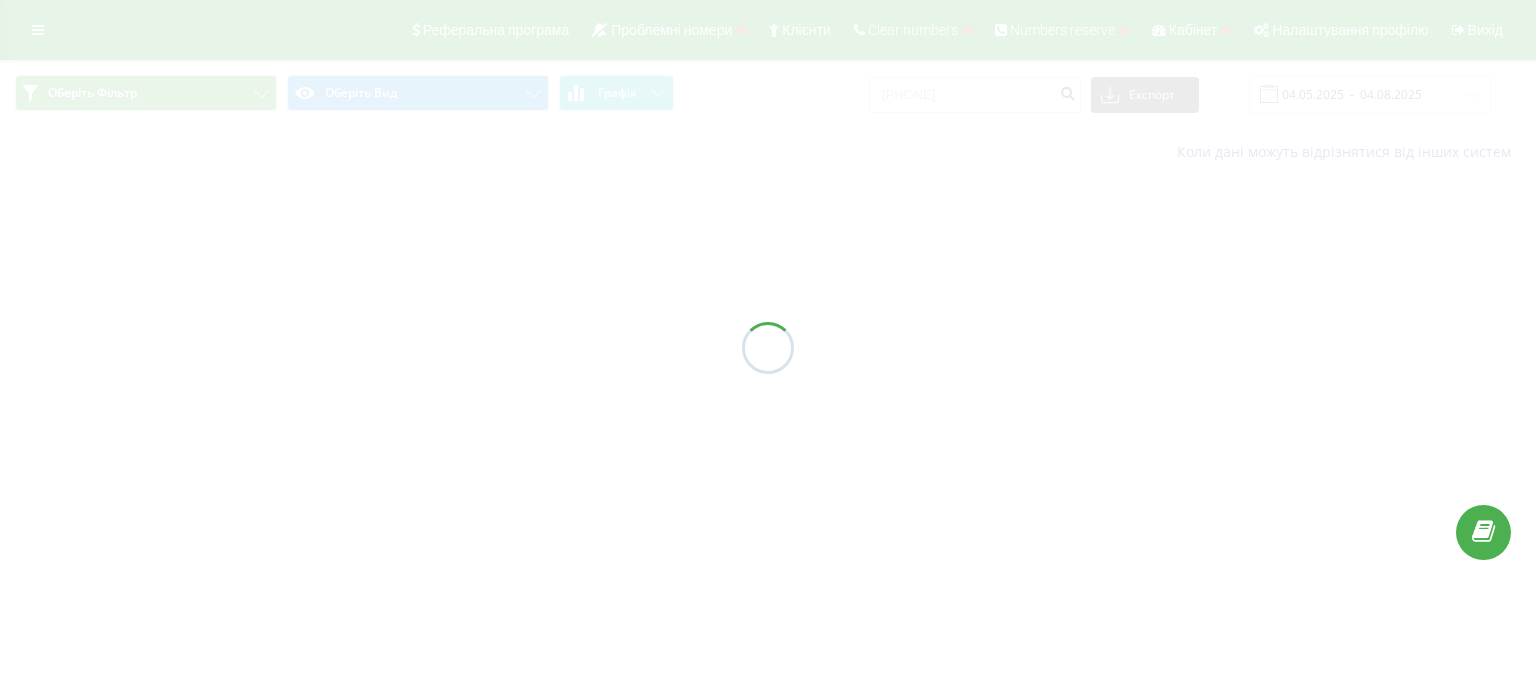 scroll, scrollTop: 0, scrollLeft: 0, axis: both 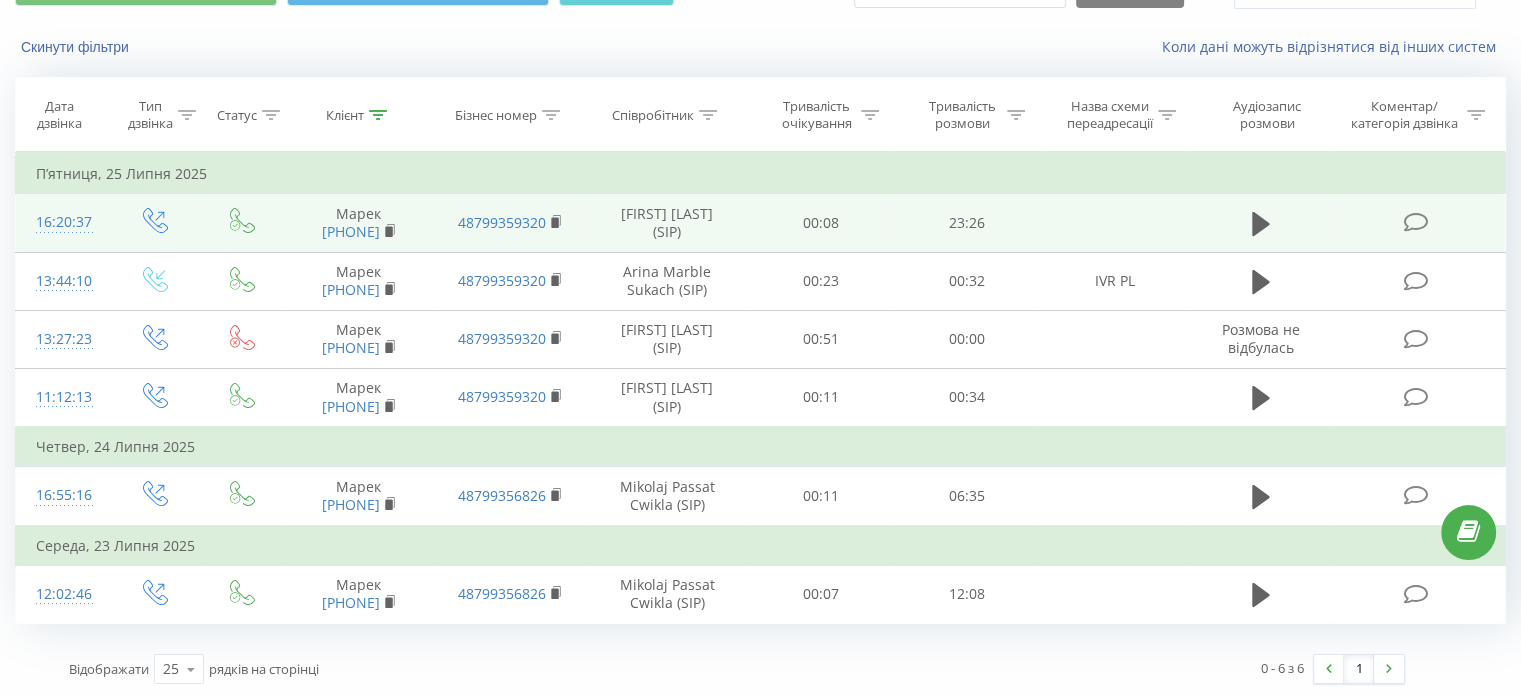 click at bounding box center (1415, 222) 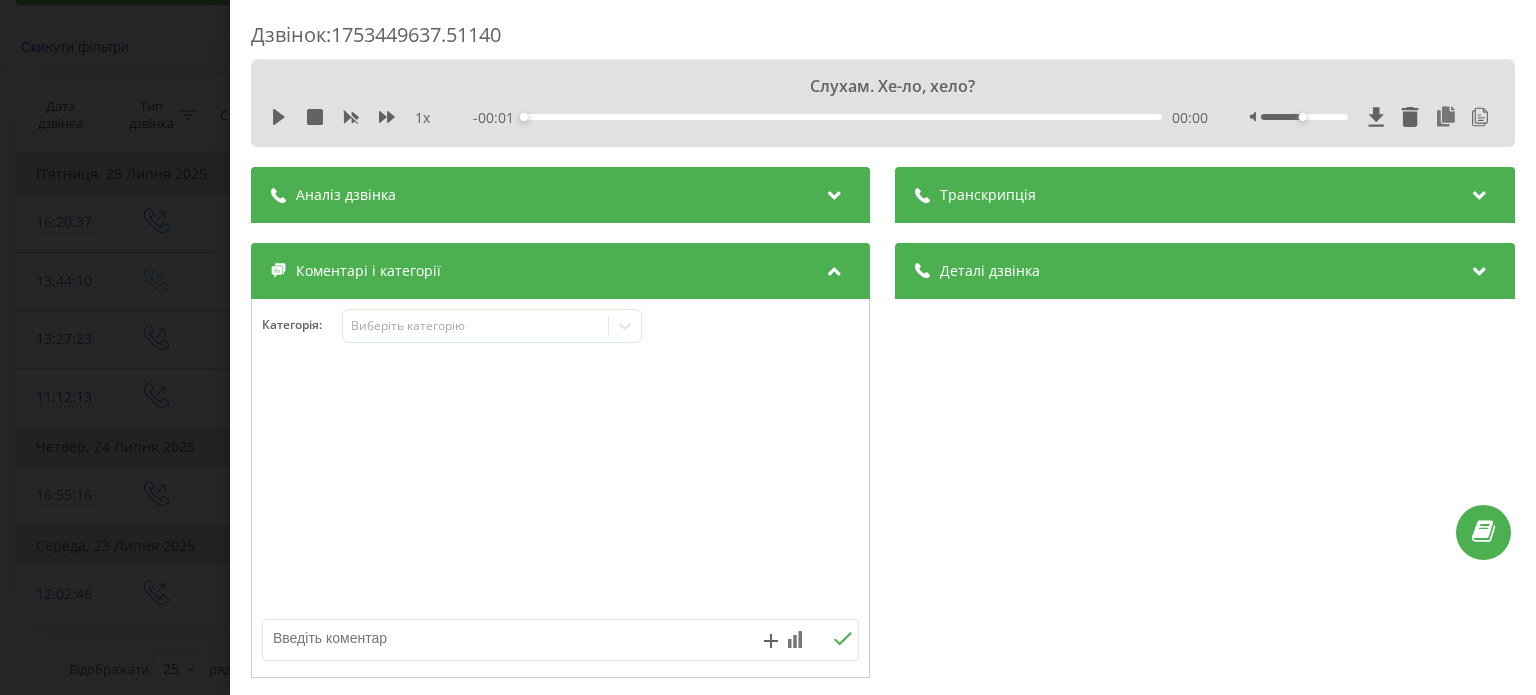 click on "Транскрипція" at bounding box center [1205, 195] 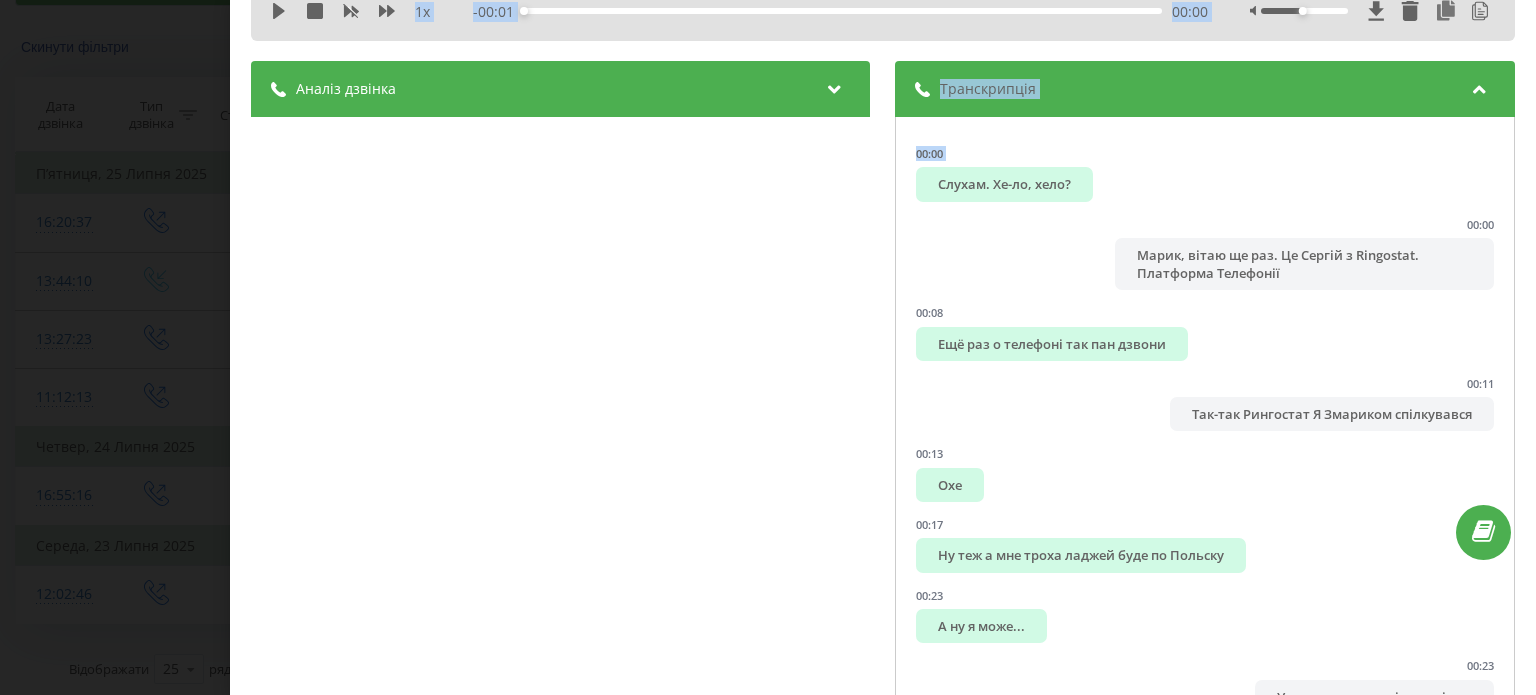 scroll, scrollTop: 223, scrollLeft: 0, axis: vertical 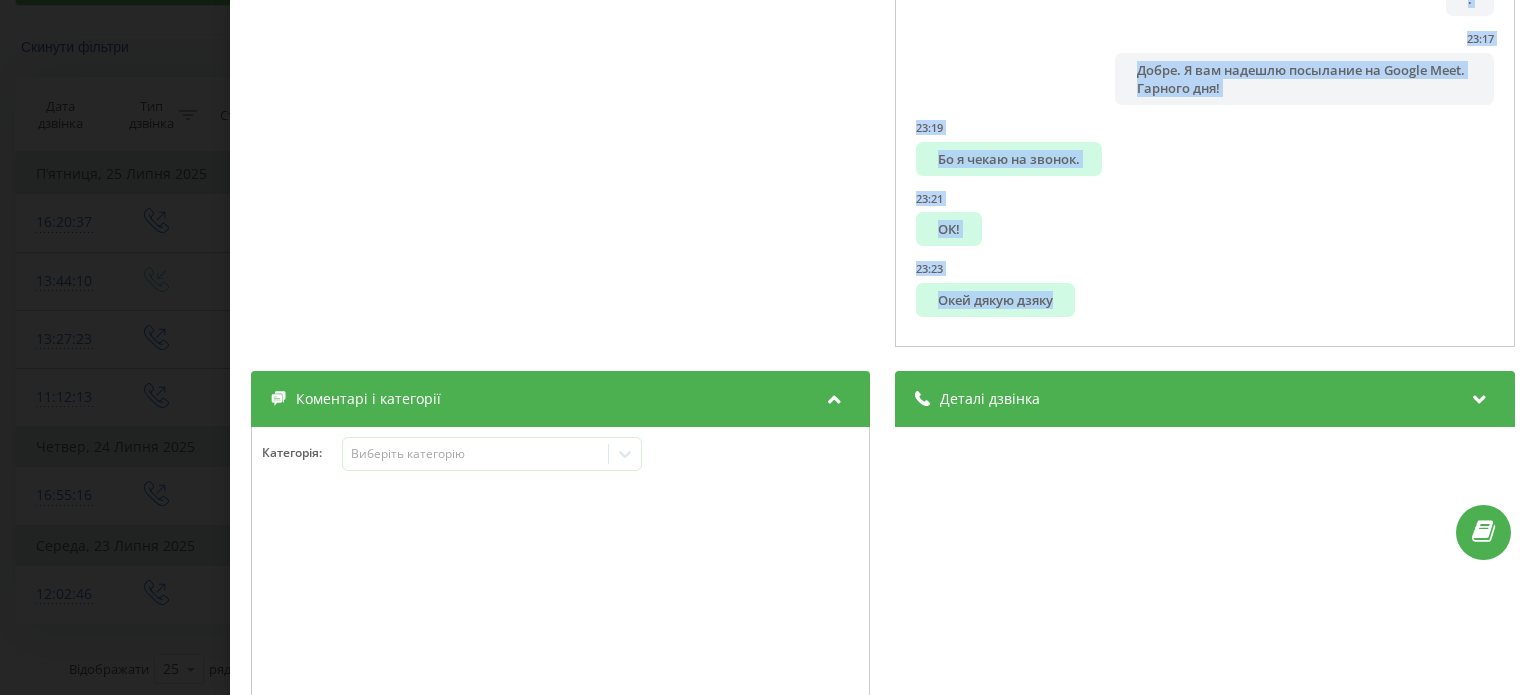 drag, startPoint x: 920, startPoint y: 284, endPoint x: 1138, endPoint y: 335, distance: 223.88614 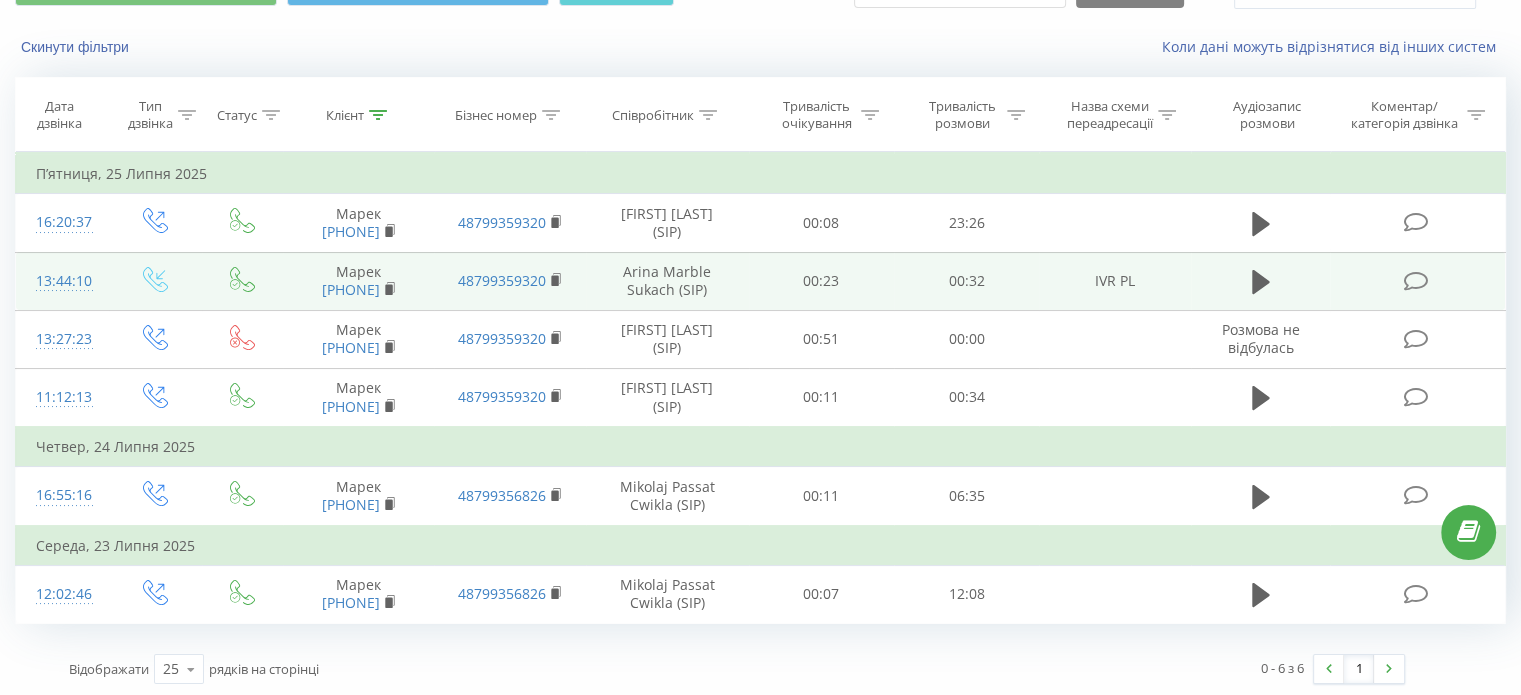 scroll, scrollTop: 0, scrollLeft: 0, axis: both 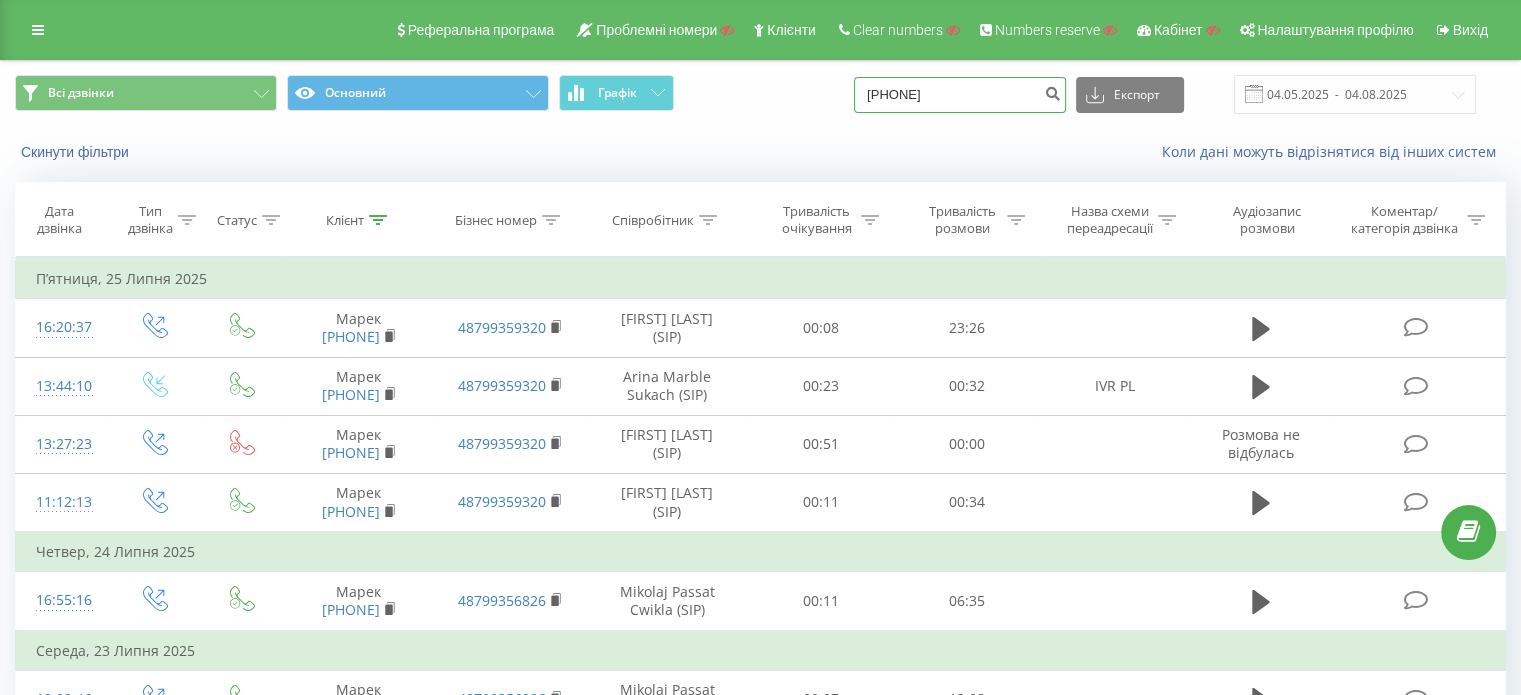 click on "48664477728" at bounding box center [960, 95] 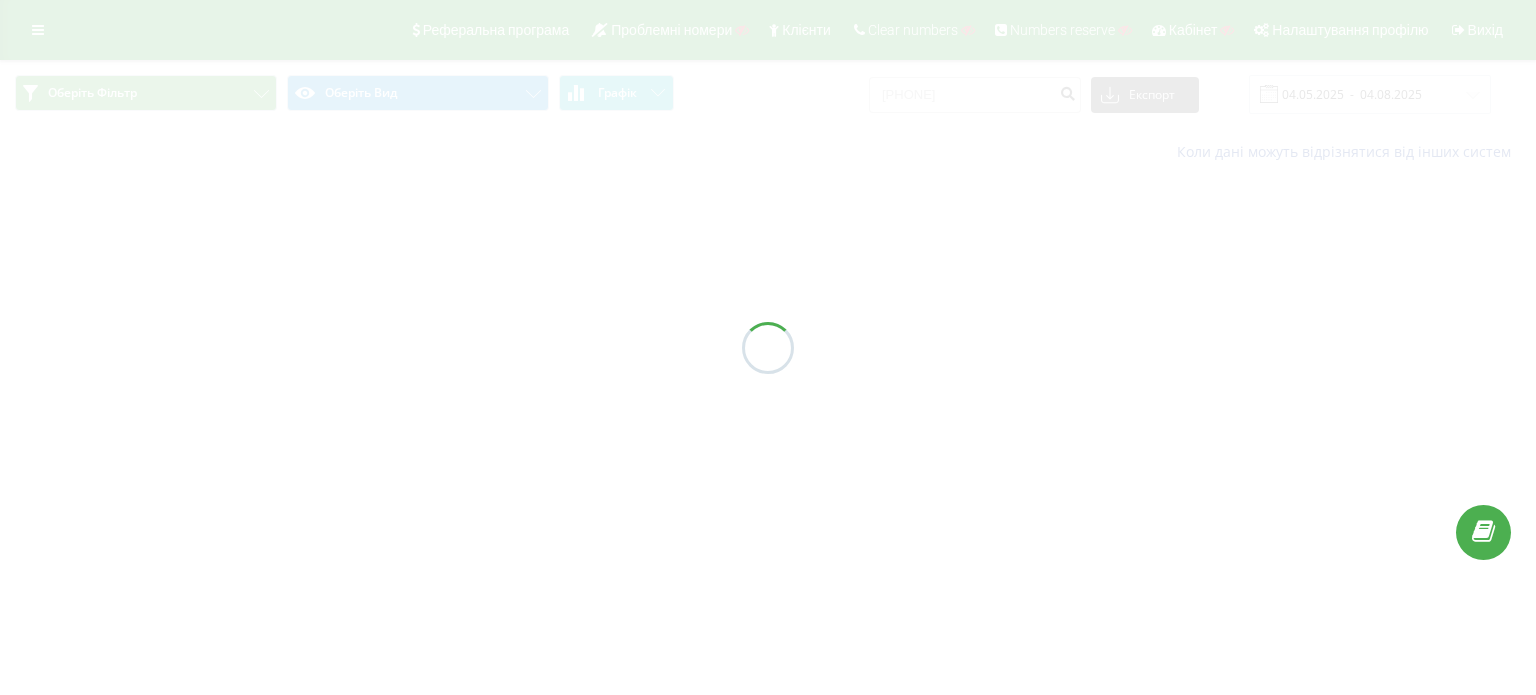 scroll, scrollTop: 0, scrollLeft: 0, axis: both 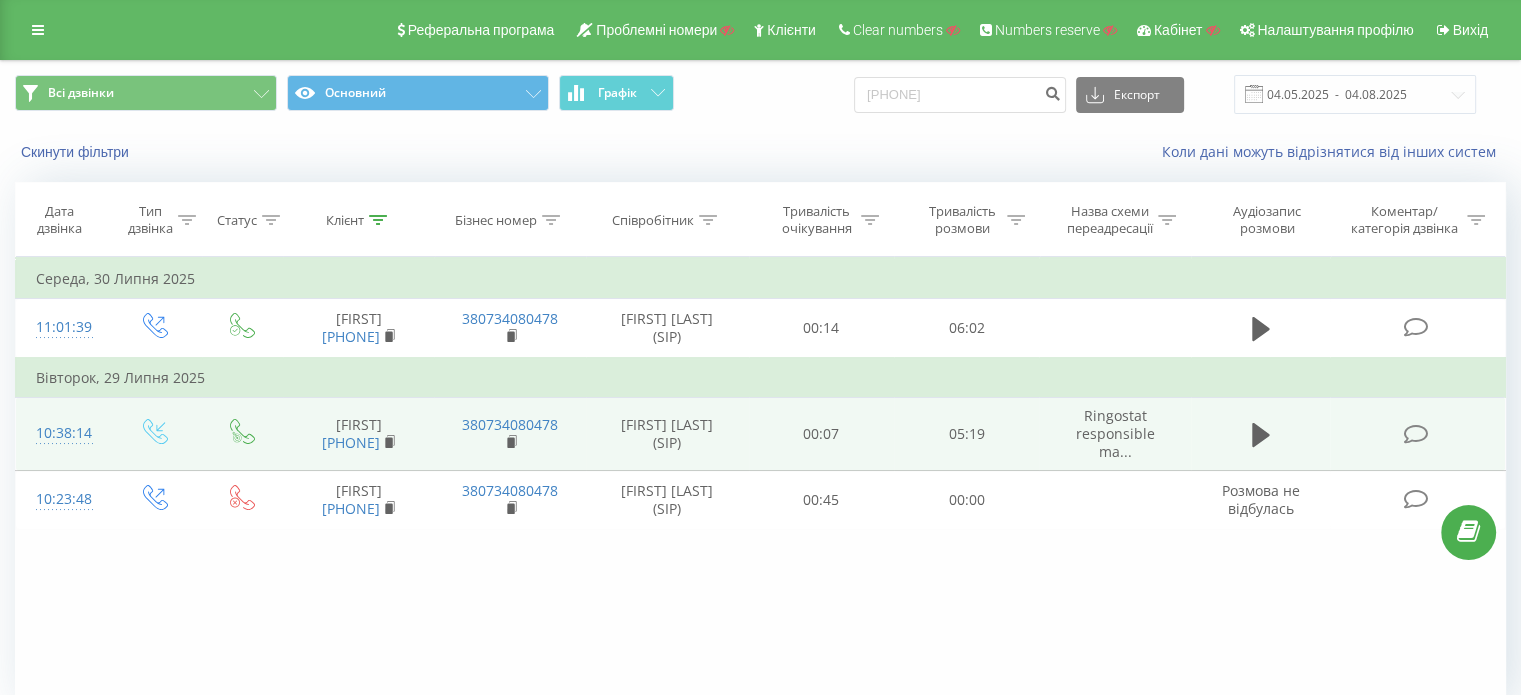 click at bounding box center (1415, 434) 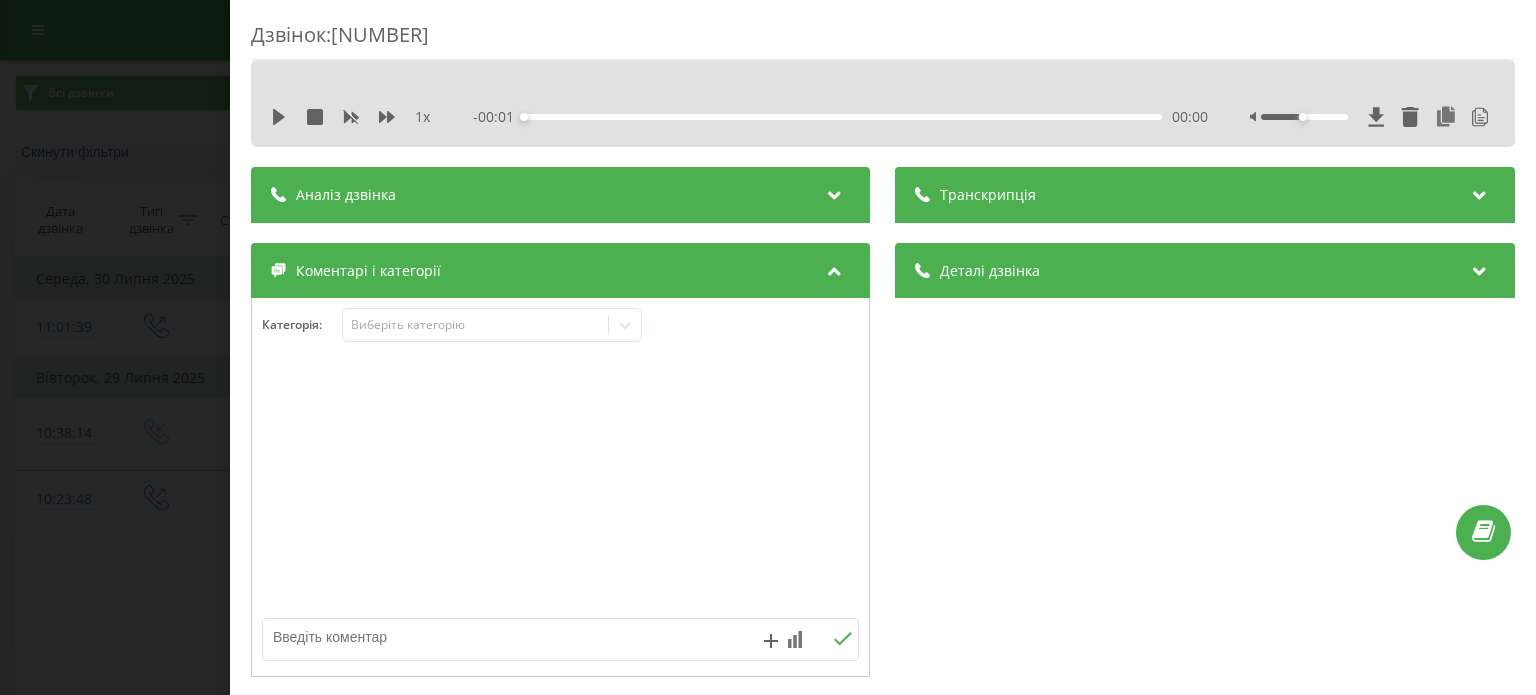 click on "- 00:01 00:00   00:00" at bounding box center (841, 117) 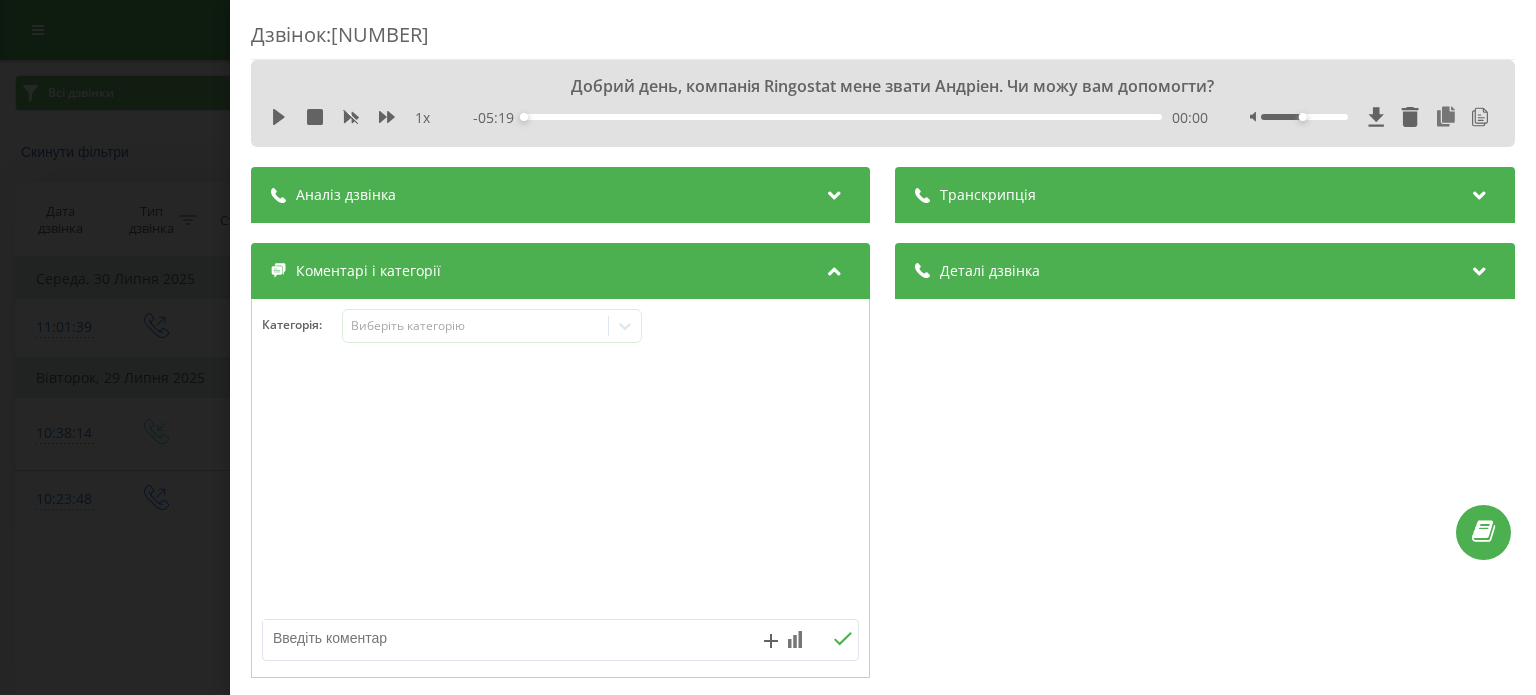 click on "Транскрипція" at bounding box center [989, 195] 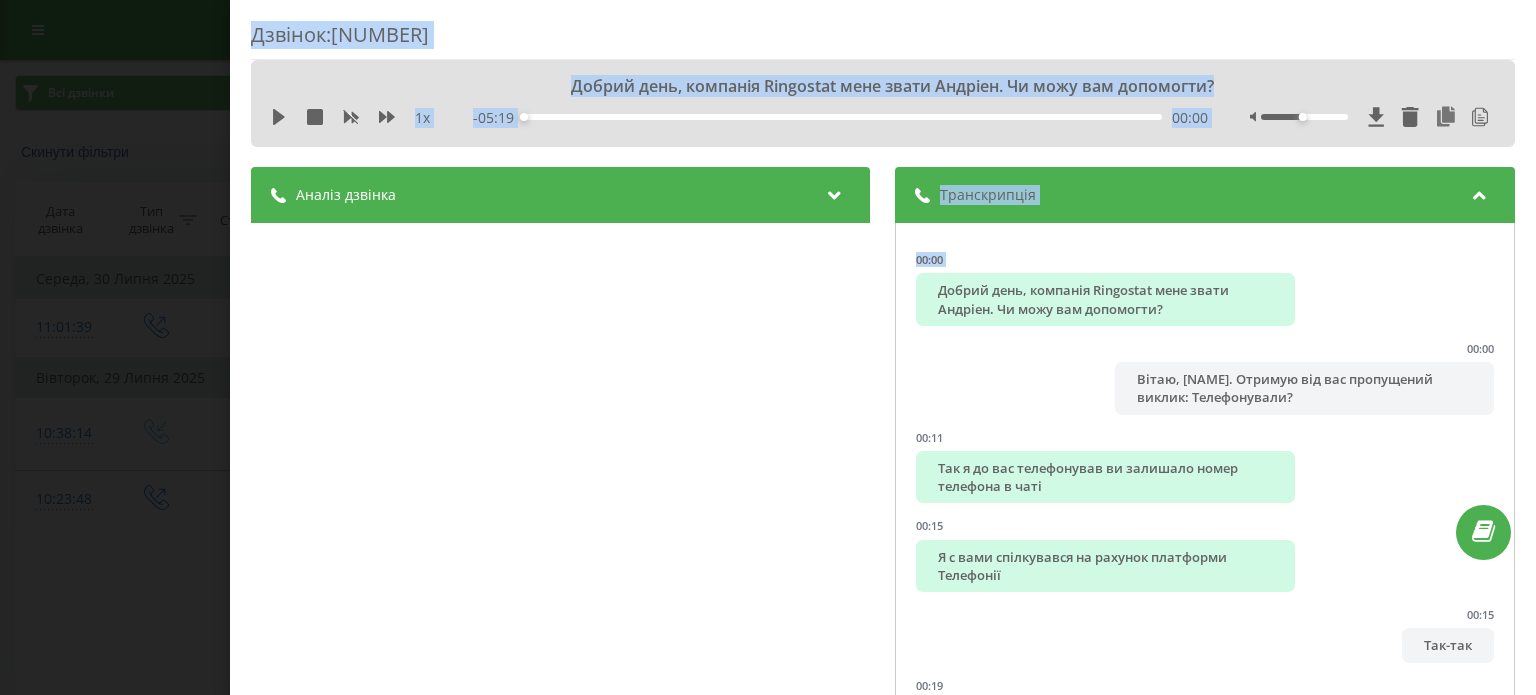 scroll, scrollTop: 223, scrollLeft: 0, axis: vertical 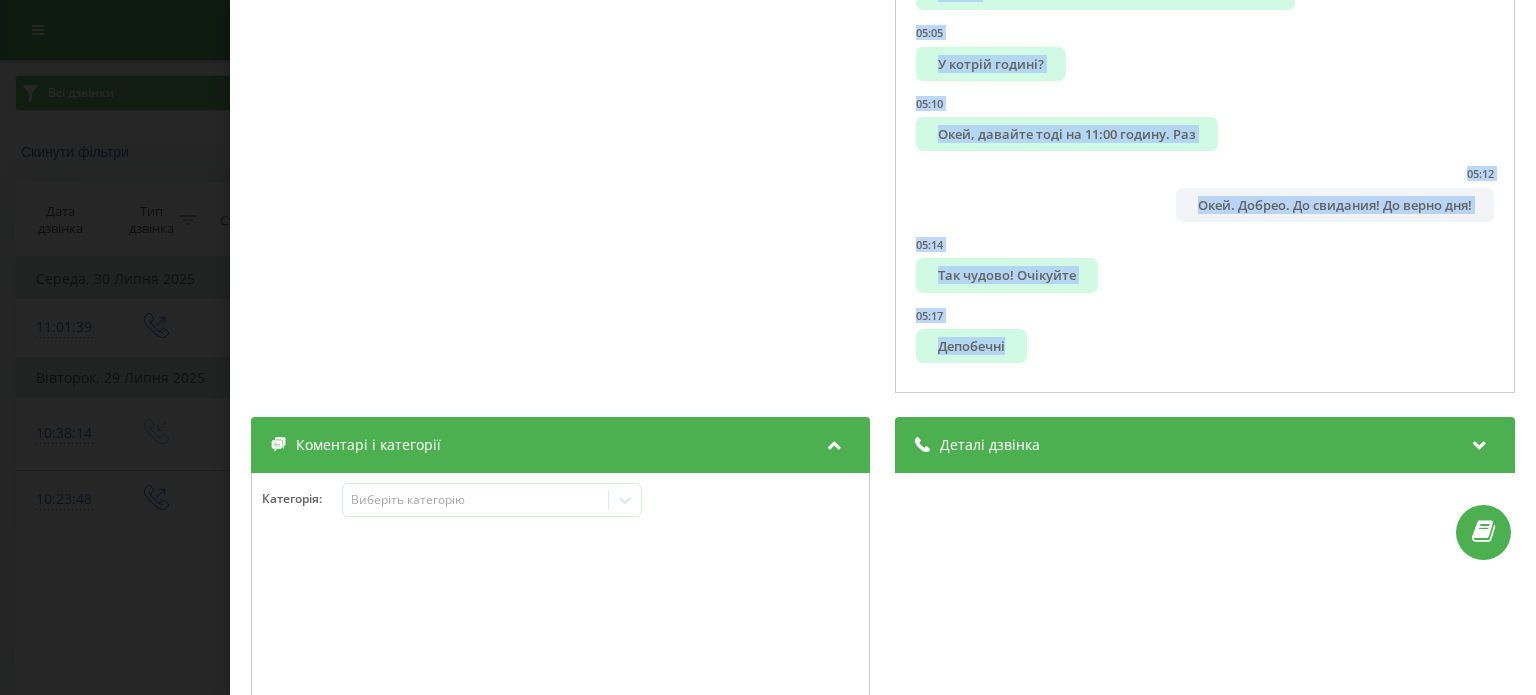 drag, startPoint x: 926, startPoint y: 287, endPoint x: 1124, endPoint y: 376, distance: 217.08293 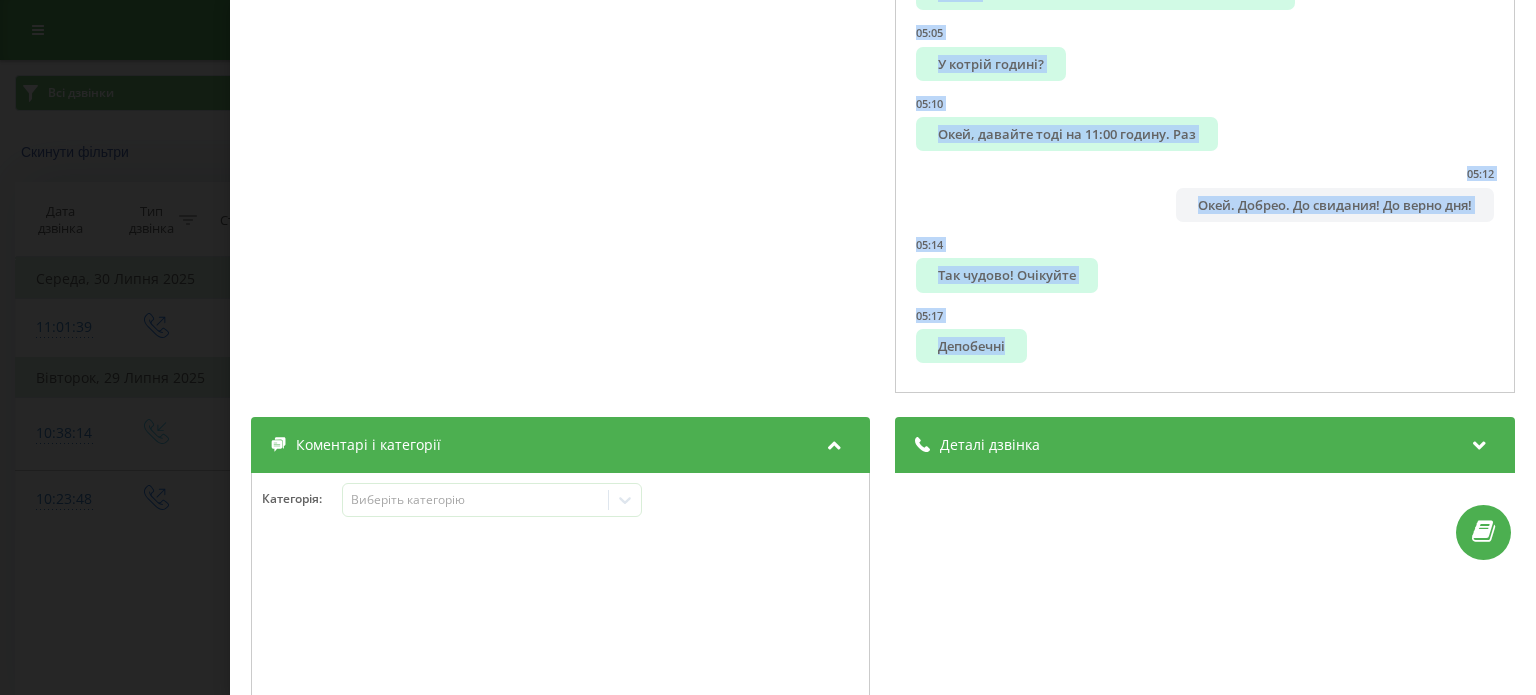 click on "Дзвінок :  1753774694.8681 Добрий день, компанія Ringostat мене звати Андріен. Чи можу вам допомогти?   1 x  - 05:19 00:00   00:00   Транскрипція 00:00 Добрий день, компанія Ringostat мене звати Андріен. Чи можу вам допомогти? 00:00 Вітаю, Андріан. Отримую від вас пропущений виклик: Телефонували? 00:11 Так я до вас телефонував ви залишало номер телефона в чаті 00:15 Я с вами спілкувався на рахунок платформи Телефонії 00:15 Так-так 00:19 Окей можемо зараз ще трішки поспілкуватися щоб краще зрозуміти ваша потреба 00:23 Під кажіть використуйтесь якоюсь CRM системою 00:25 Нє 00:26 00:30 00:34 Зрозумів вас 00:36 00:38 00:38 00:44 6" at bounding box center [768, 347] 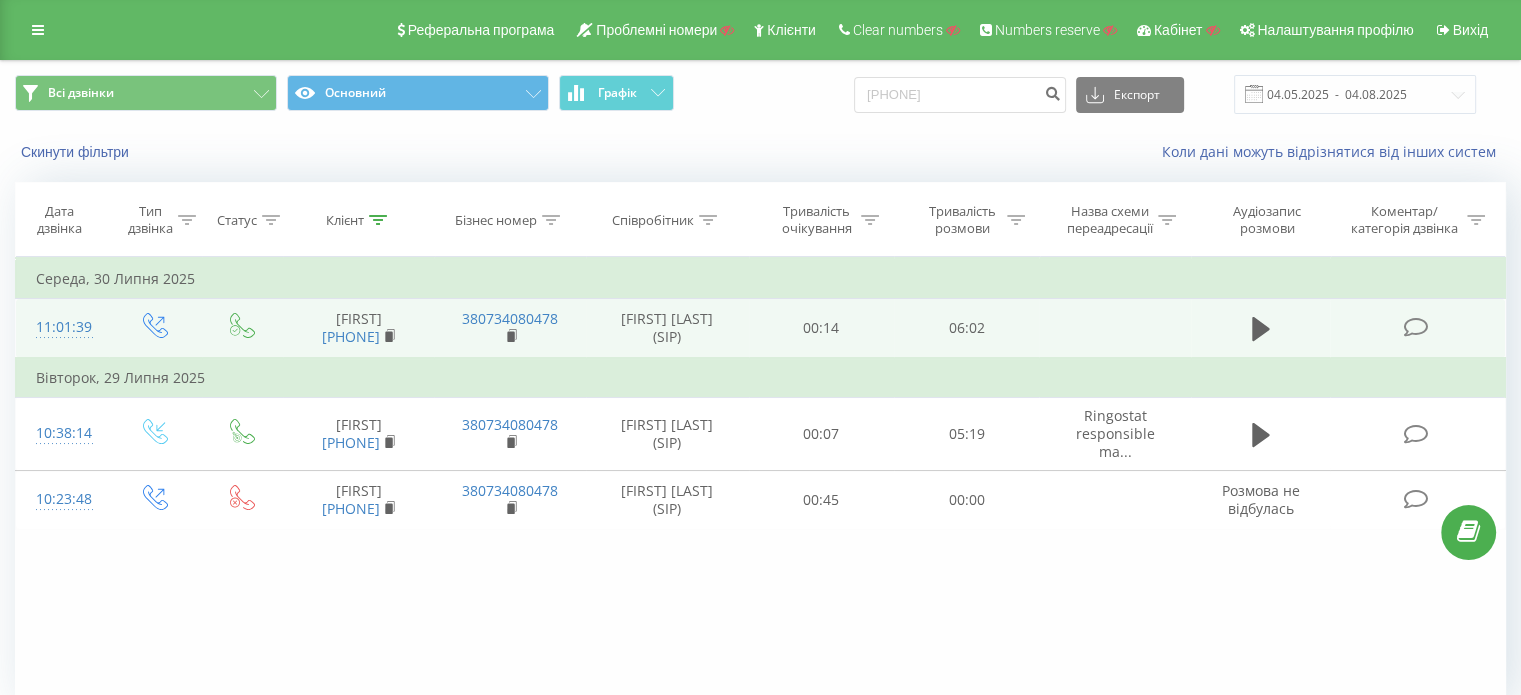 click at bounding box center (1415, 327) 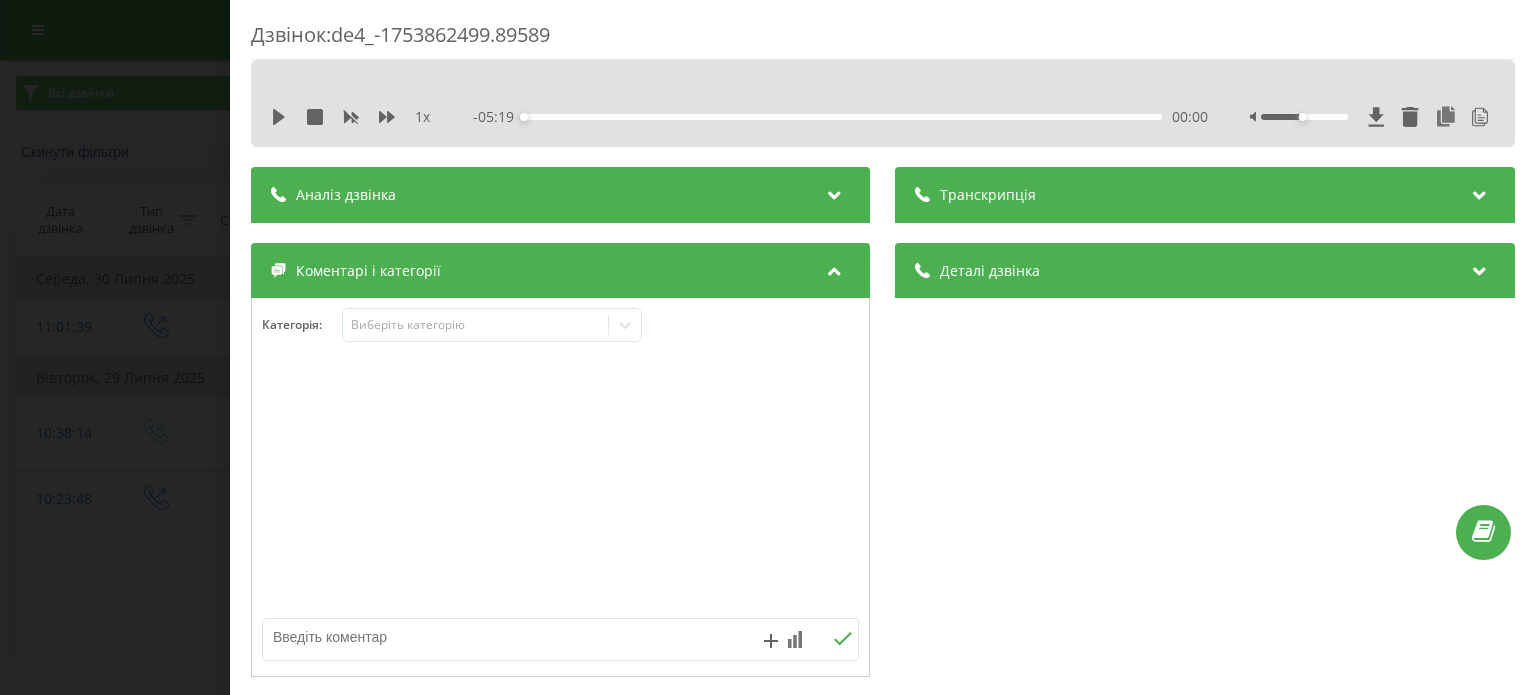 click on "Транскрипція" at bounding box center (1205, 195) 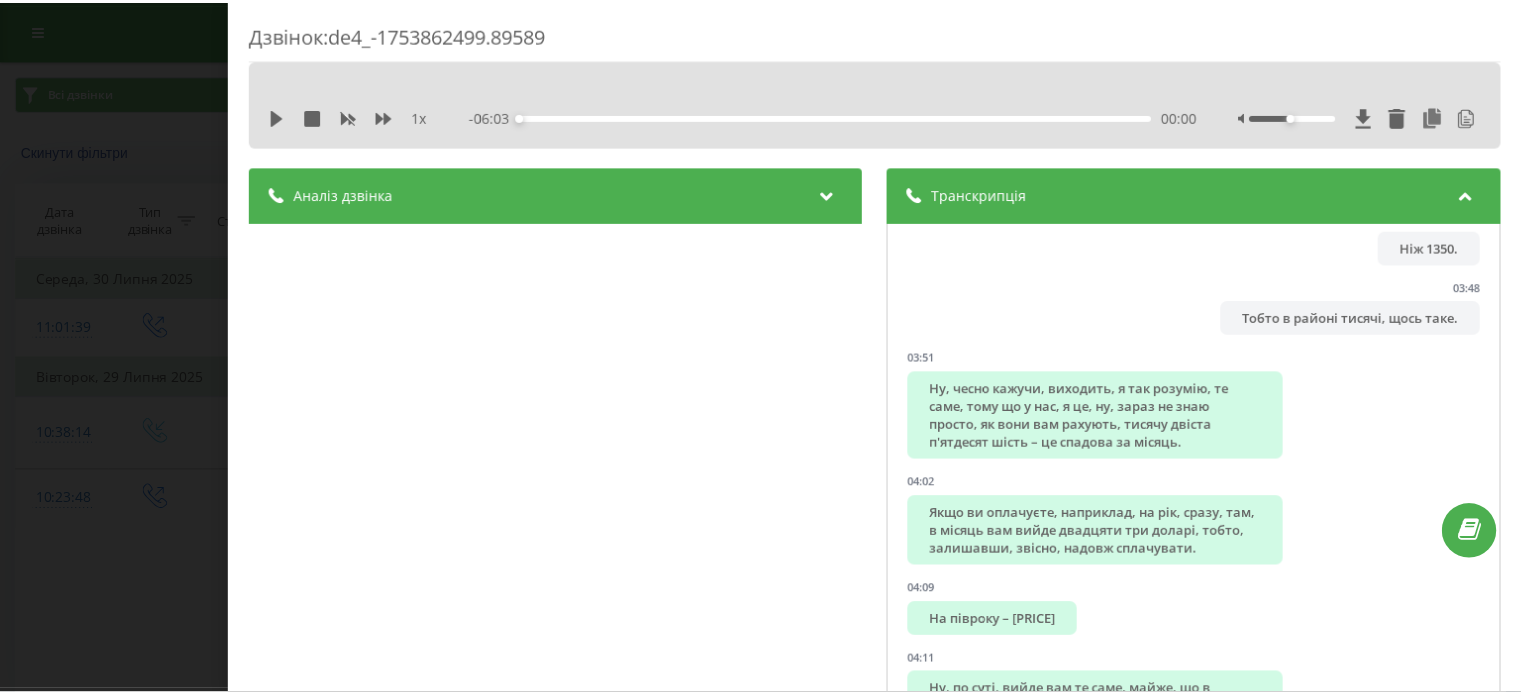 scroll, scrollTop: 4928, scrollLeft: 0, axis: vertical 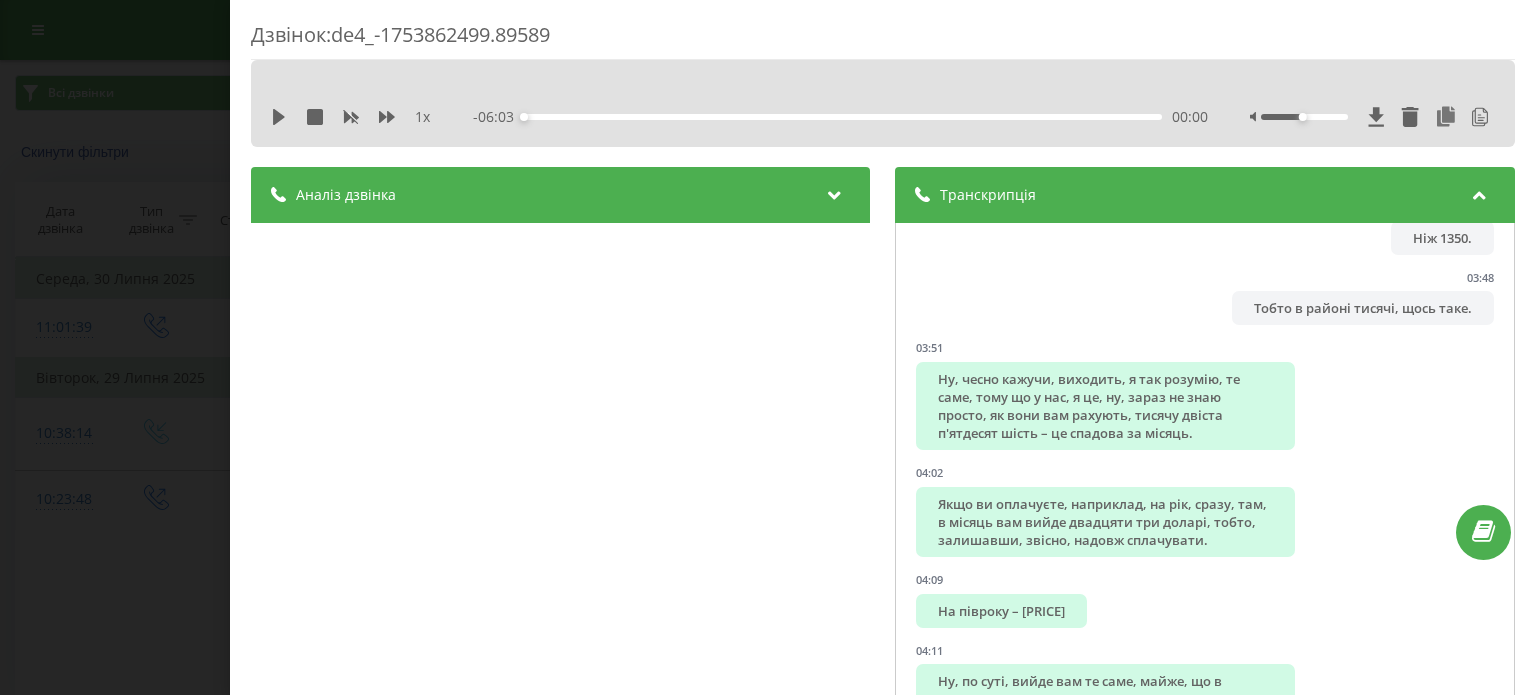 click on "Дзвінок :  de4_-1753862499.89589   1 x  - 06:03 00:00   00:00   Транскрипція 00:01 Алло, так. 00:02 Доброго дня, Ярослав? 00:04 Так, вітаємо. 00:05 Вітаю. 00:06 Мене звати Каріна, я з компанії Ringostat. 00:09 Ви до нас свертались стосовно підключення і перерахунку телефонії. 00:10 Так, слухаємо. 00:13 Зручно говорити? 00:15 Супер. 00:16 Я у нас з підключенням займаюсь, тому якраз можу як з перерахунком допомогти, так і підрахувати вартість. 00:22 Мені Андріан переказав, що ви зараз користуєтесь Binotel, і у вас потрібно підключити вісім номерів FMC від Life, правильно? 00:31 Так, правильно. 00:33 Супер. 00:33 00:40 00:43 00:46 Так, супер. 00:47 6" at bounding box center (768, 347) 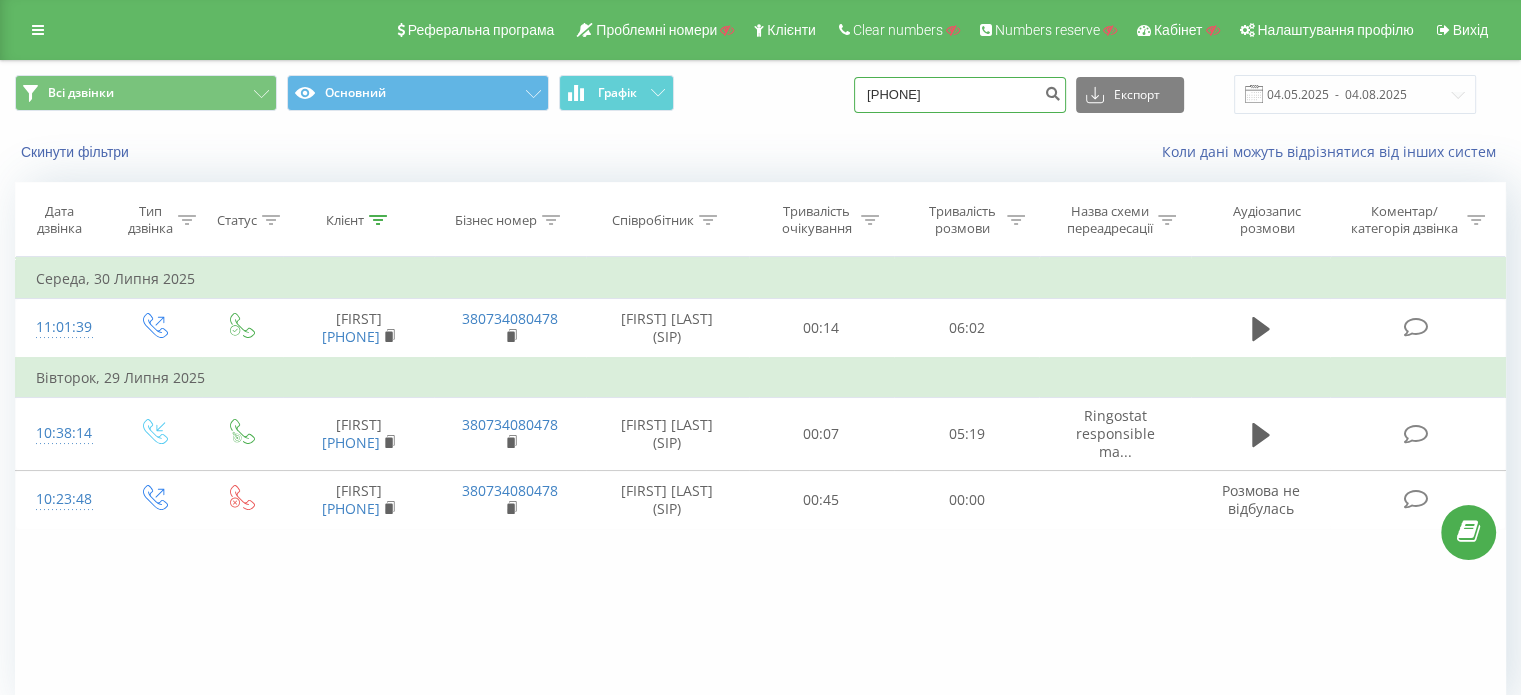click on "380637635381" at bounding box center (960, 95) 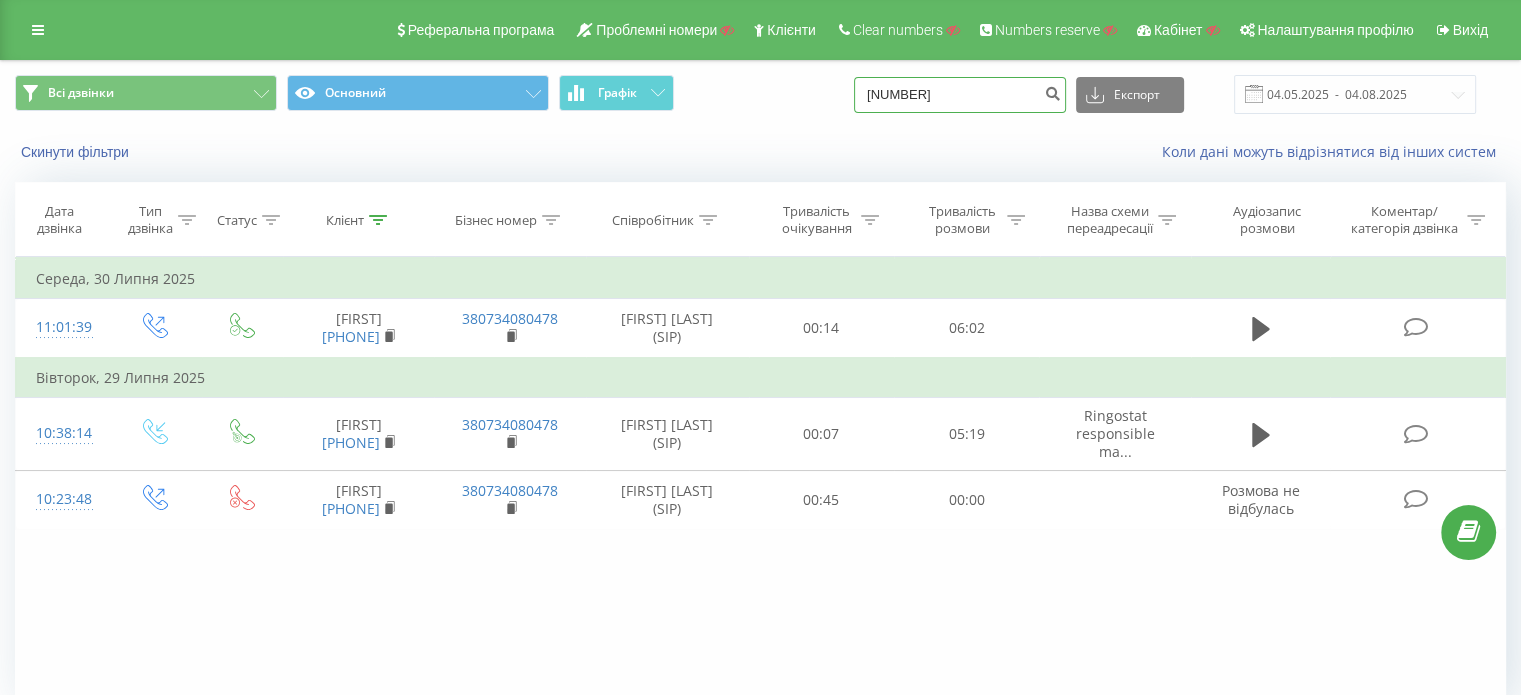 type on "48571287322" 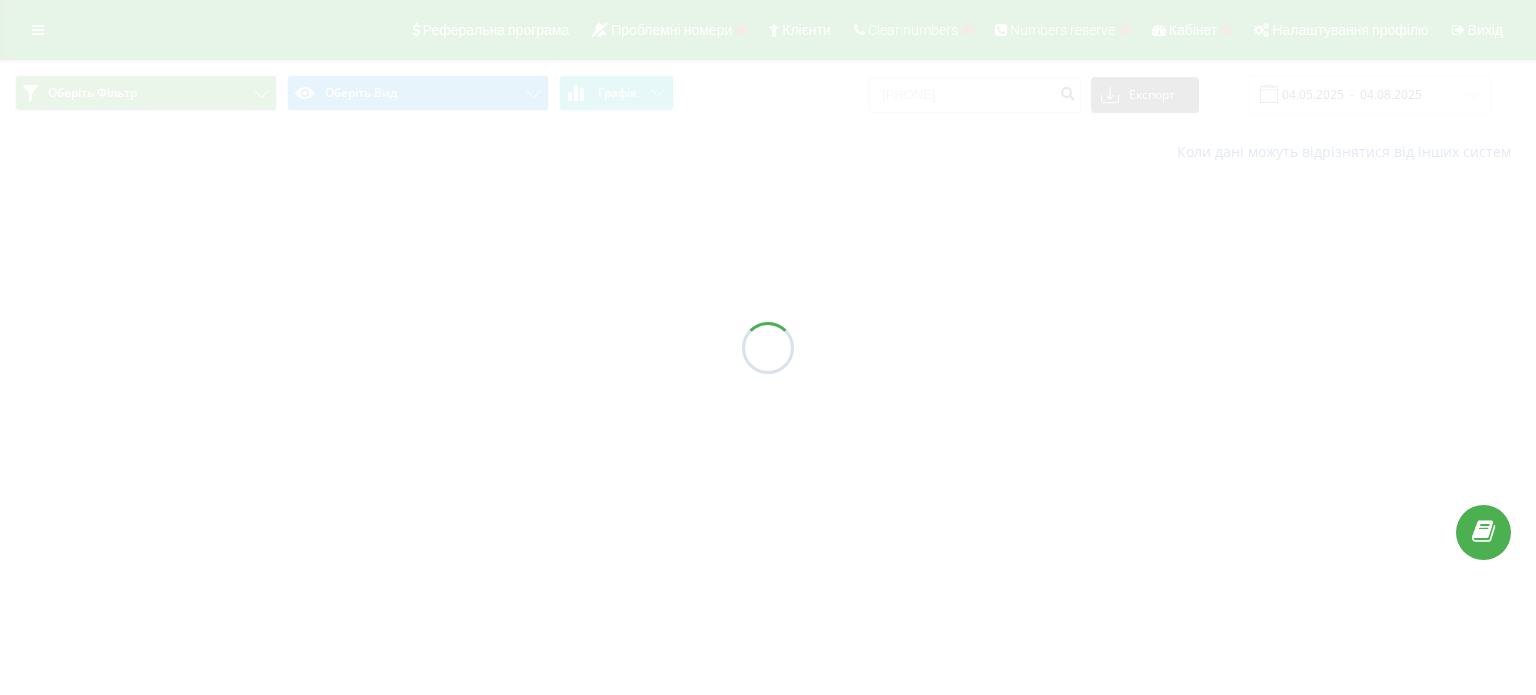 scroll, scrollTop: 0, scrollLeft: 0, axis: both 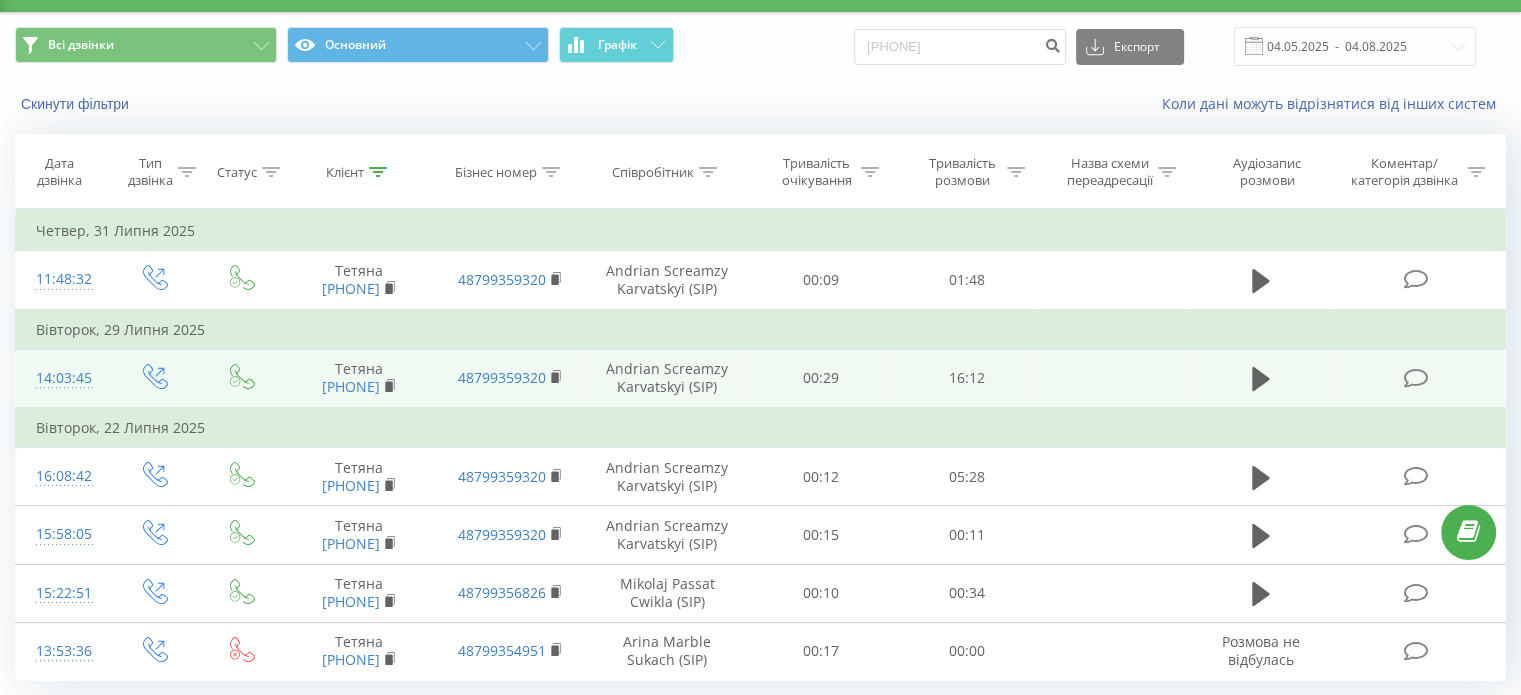 click at bounding box center (1415, 378) 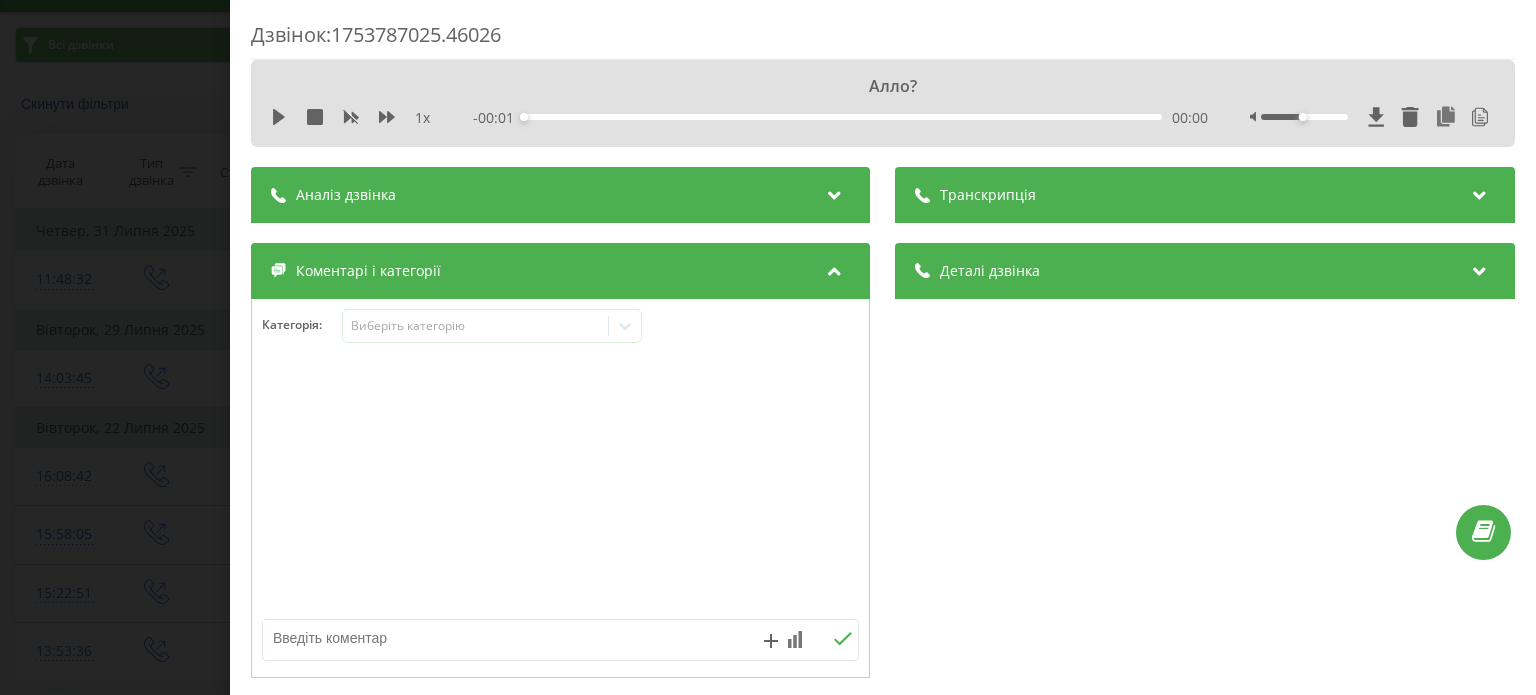 click on "Транскрипція" at bounding box center (1205, 195) 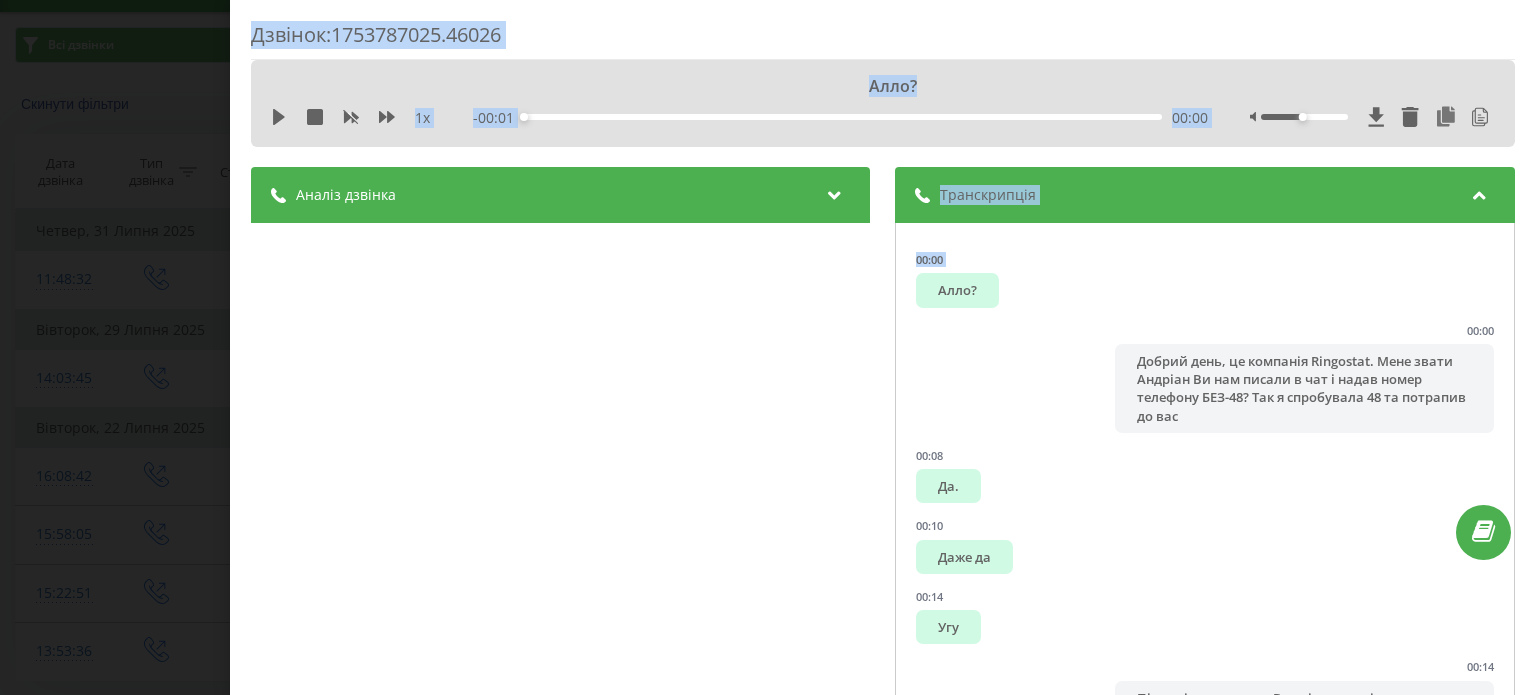 scroll, scrollTop: 223, scrollLeft: 0, axis: vertical 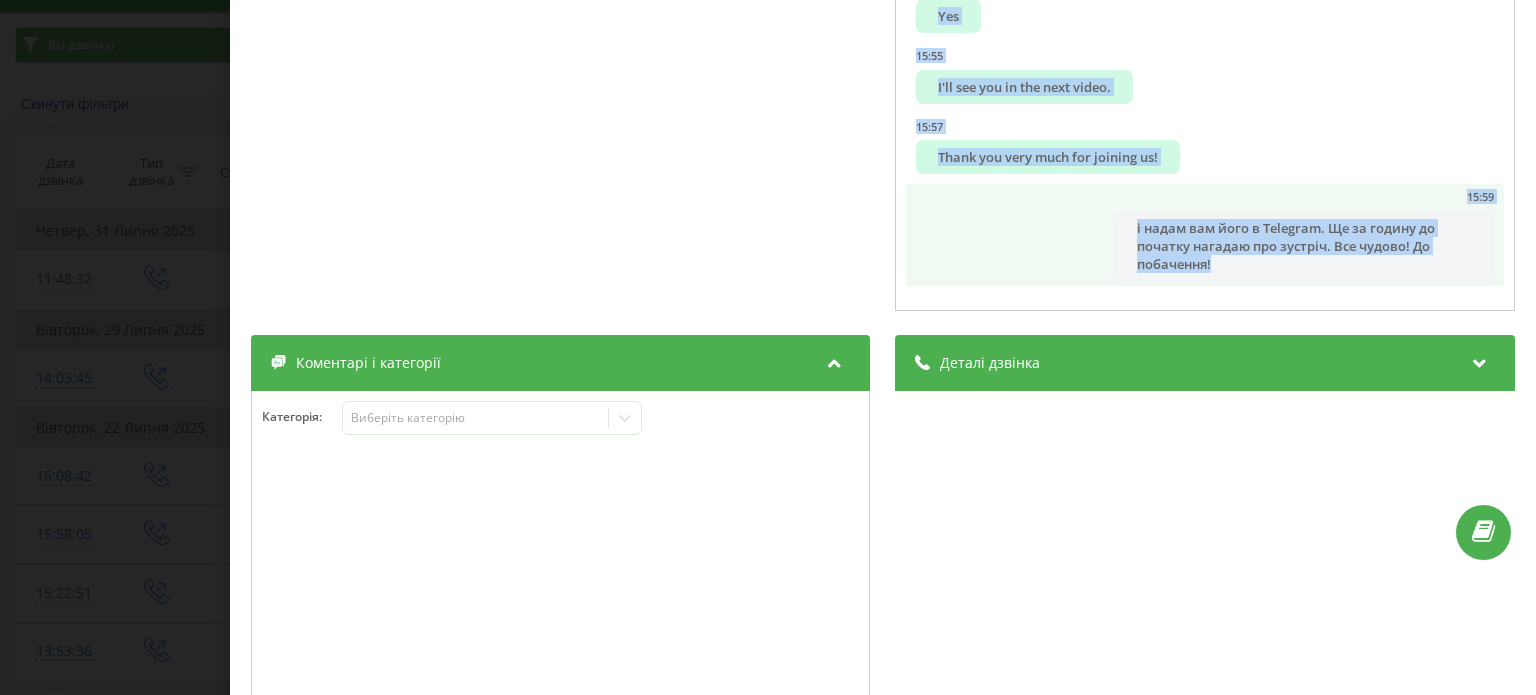 drag, startPoint x: 906, startPoint y: 287, endPoint x: 1272, endPoint y: 275, distance: 366.19666 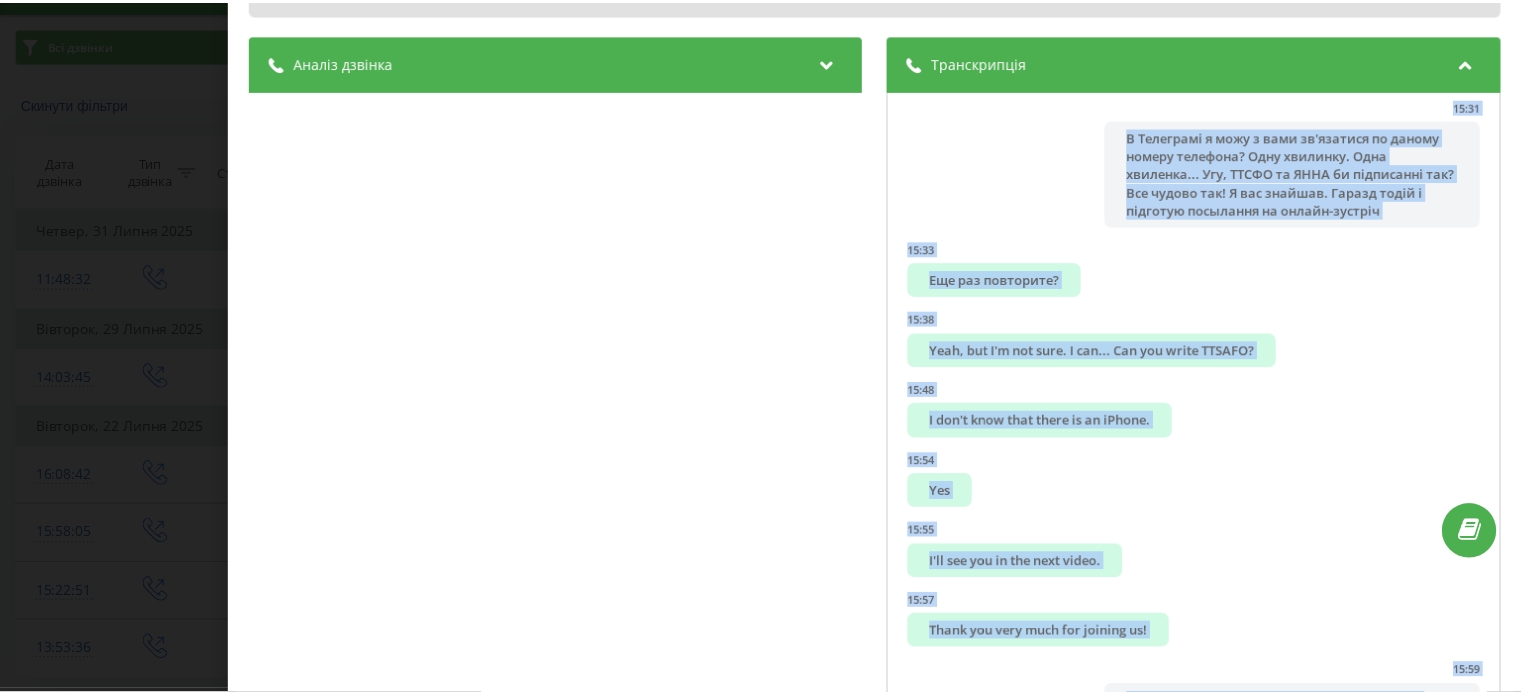 scroll, scrollTop: 0, scrollLeft: 0, axis: both 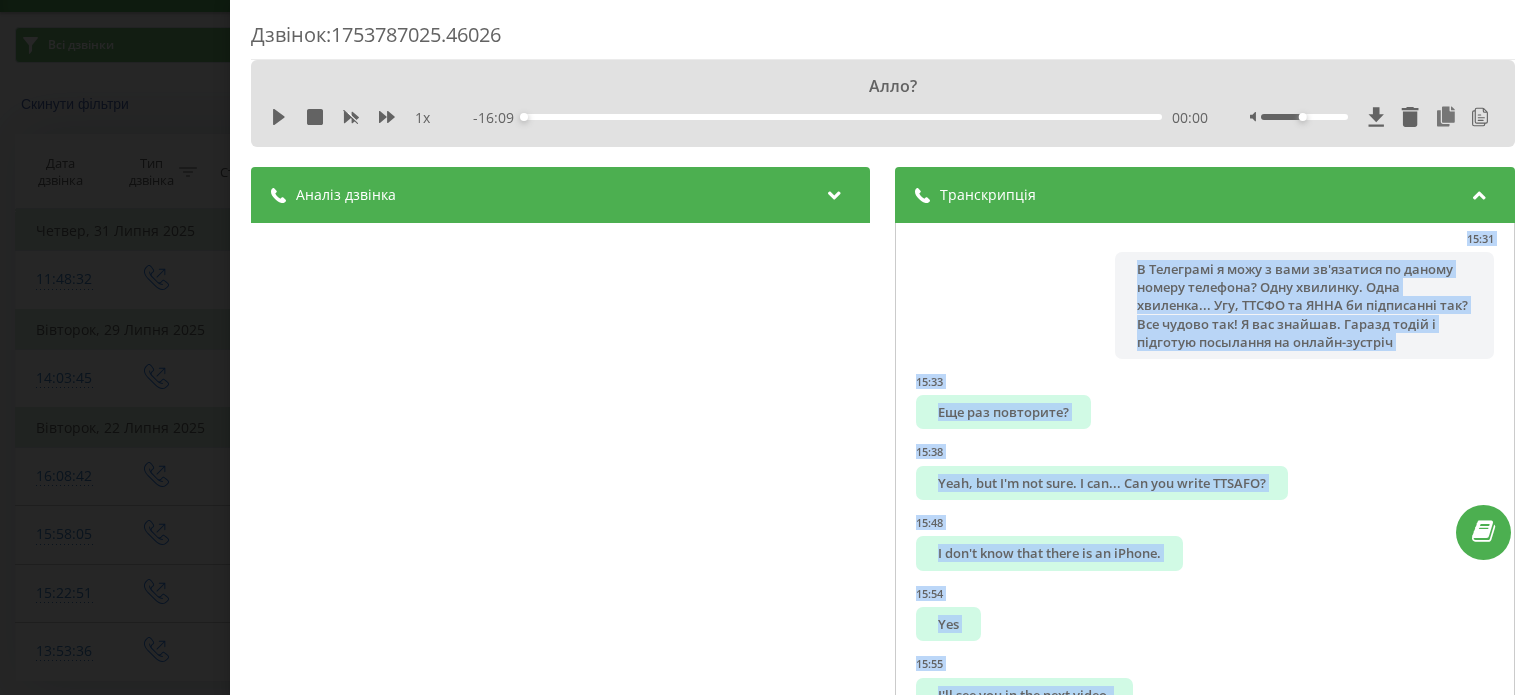 click on "Дзвінок :  1753787025.46026 Алло?   1 x  - 16:09 00:00   00:00   Транскрипція 00:00 Алло? 00:00 Добрий день, це компанія Ringostat. Мене звати Андріан Ви нам писали в чат і надав номер телефону БЕЗ-48? Так я спробувала 48 та потрапив до вас 00:08 Да. 00:10 Даже да 00:14 Угу 00:14 Підкажіть що саме у Вас цікають які задача хочете вирішити за допомогою Ringostat 00:17 Так, рассказываю: значит мы делаем продюсированную рекламу 00:22 Планируем 2-3 кампании на август 00:25 И хотела бы узнать 00:26 00:30 "Я бачу, що ваш мейл, який була в мене" 00:33 Да 00:37 Мы с вами говорили про сайт 00:43 00:47 Я поговорила с маркетингом и мы решили 00:50 01:00 *" at bounding box center (768, 347) 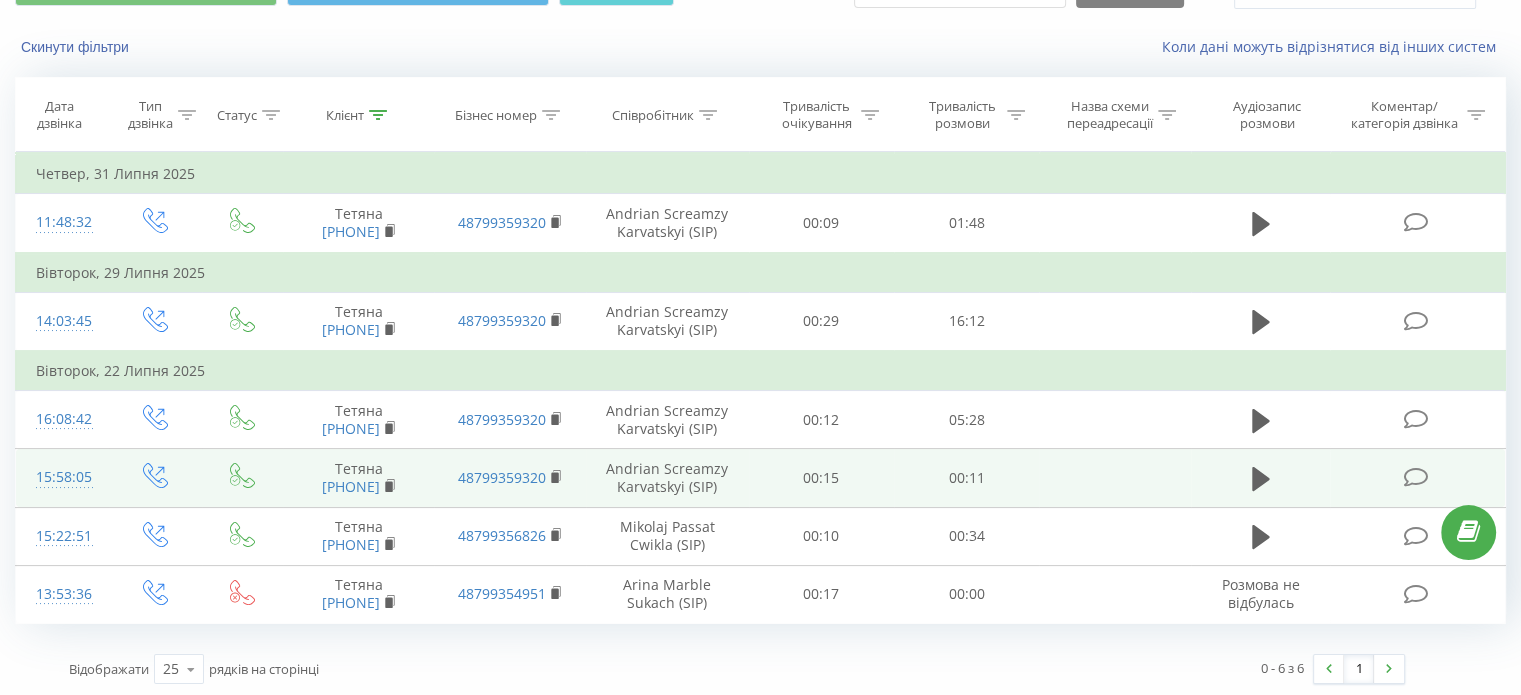 scroll, scrollTop: 0, scrollLeft: 0, axis: both 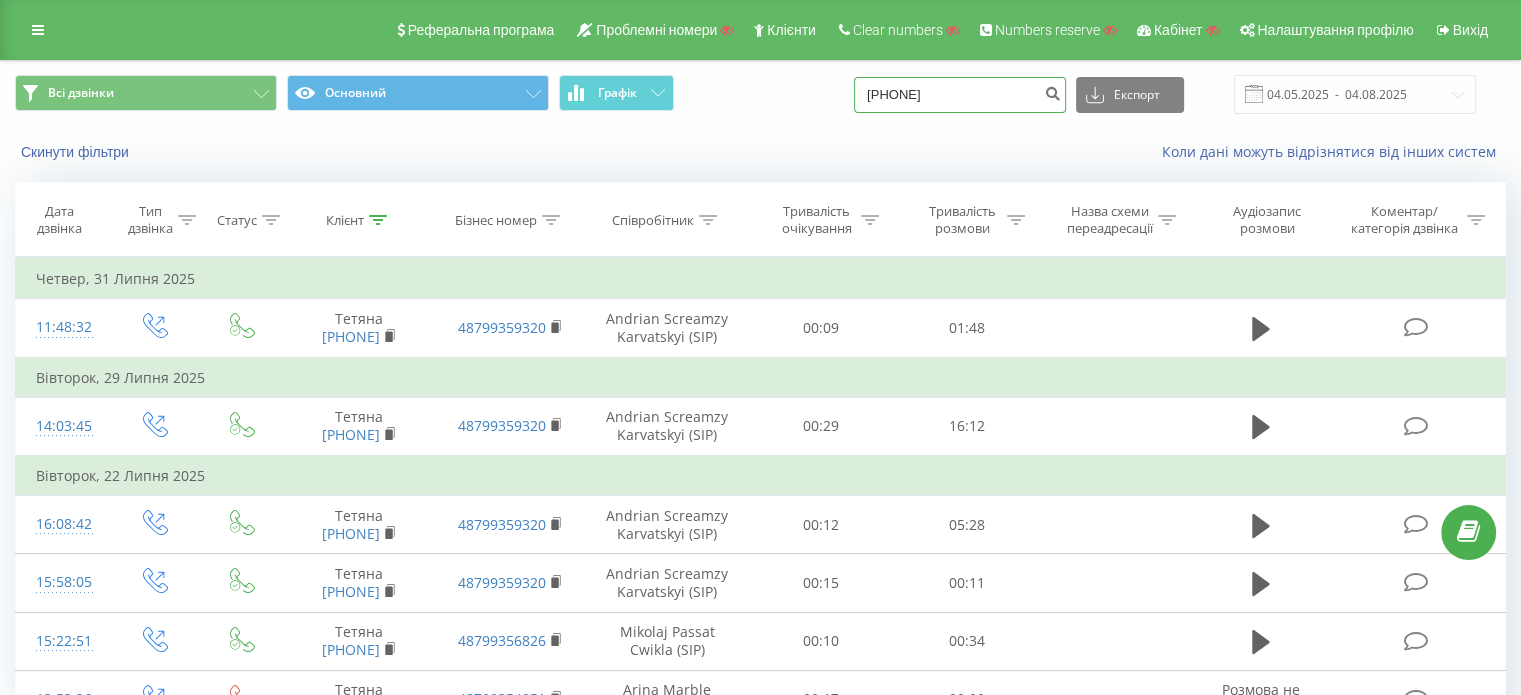 click on "48571287322" at bounding box center (960, 95) 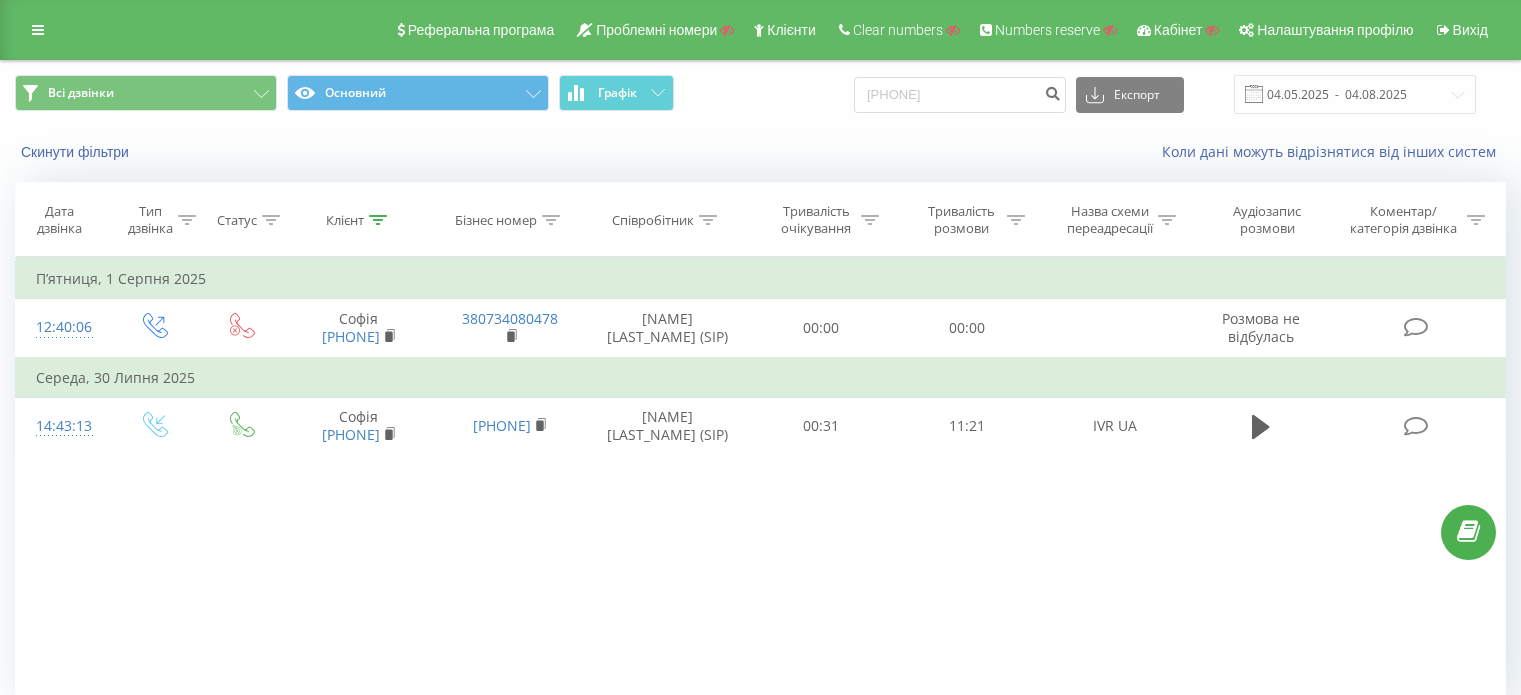 scroll, scrollTop: 0, scrollLeft: 0, axis: both 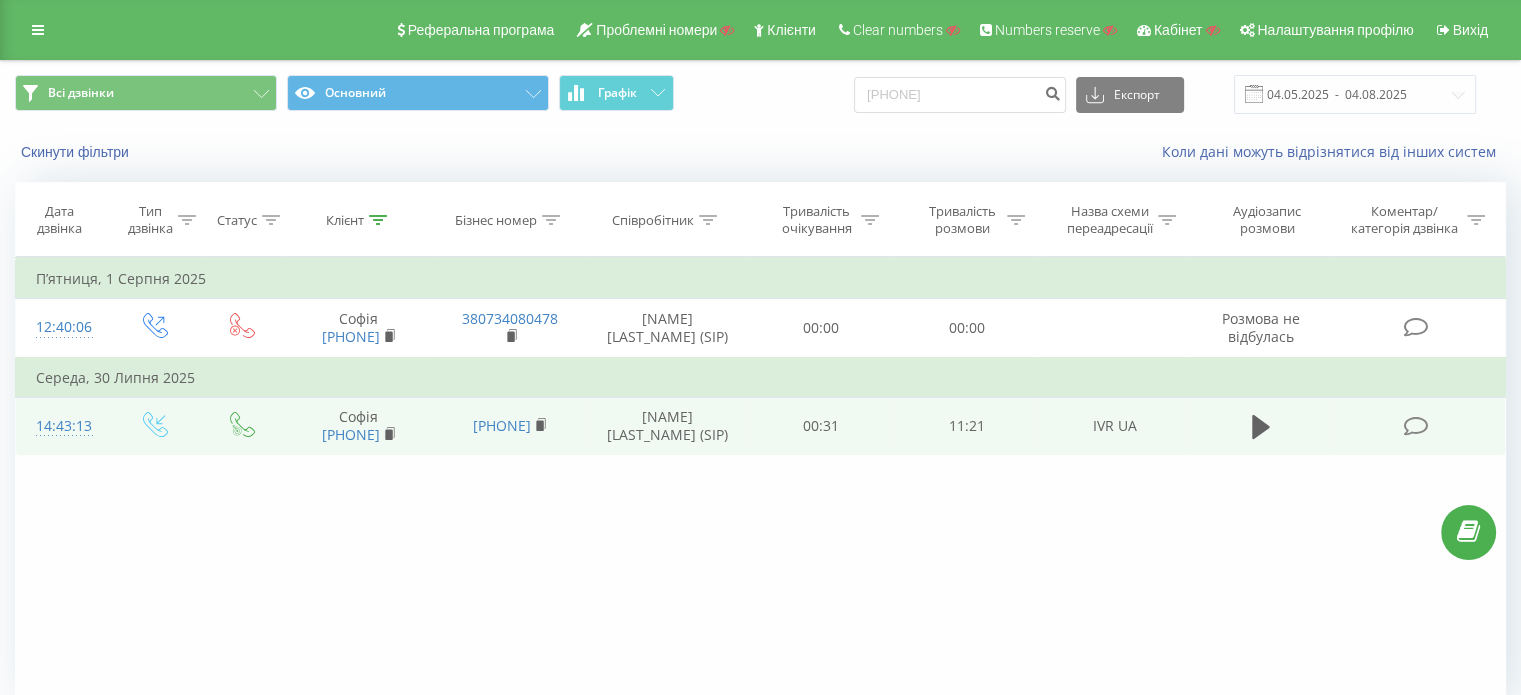 click at bounding box center (1415, 426) 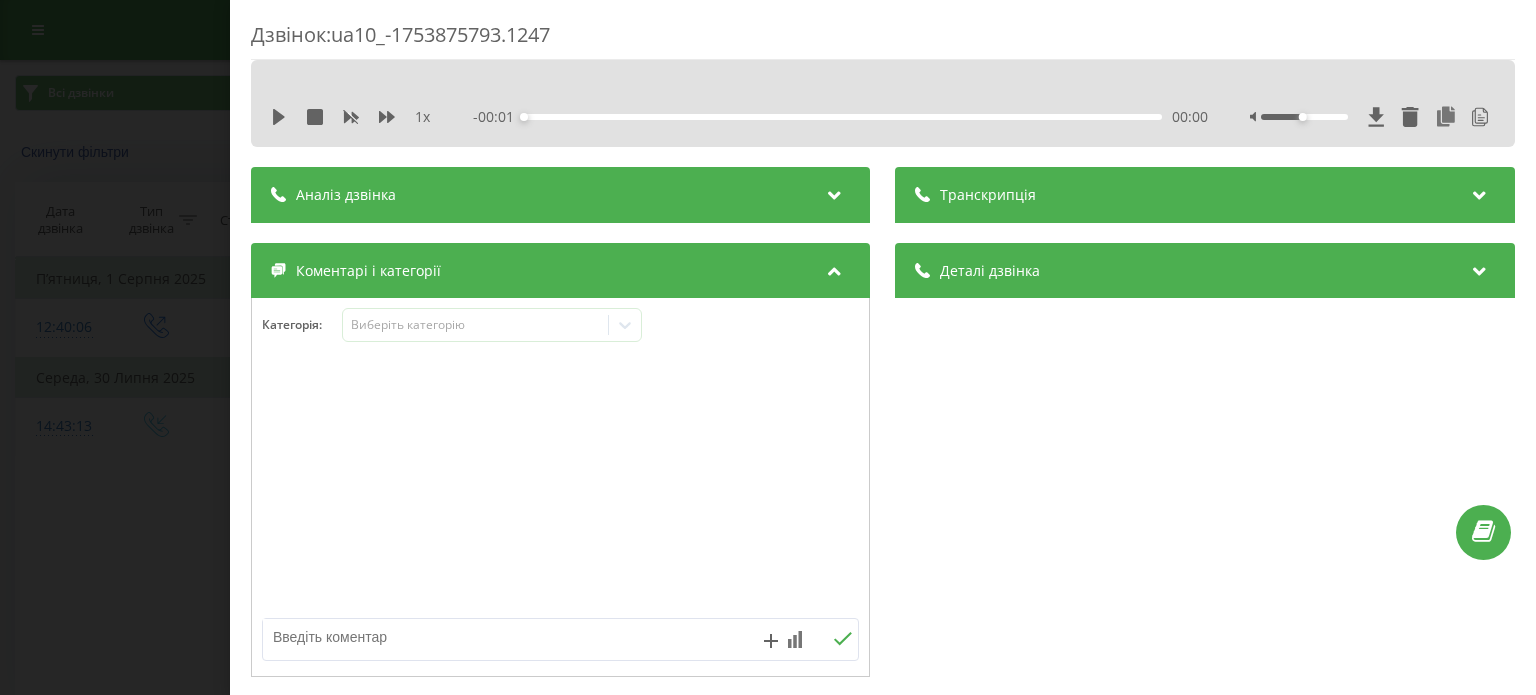 click on "Транскрипція" at bounding box center [1205, 195] 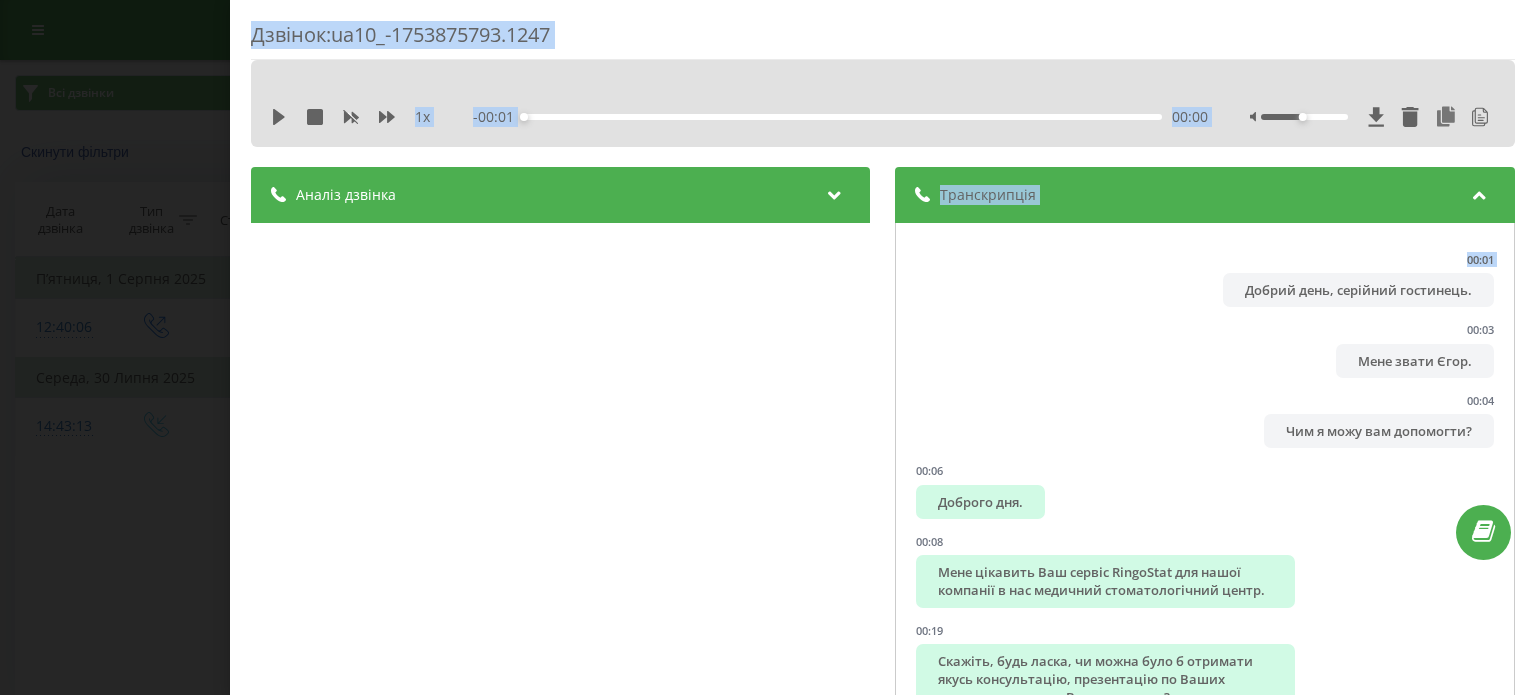 scroll, scrollTop: 192, scrollLeft: 0, axis: vertical 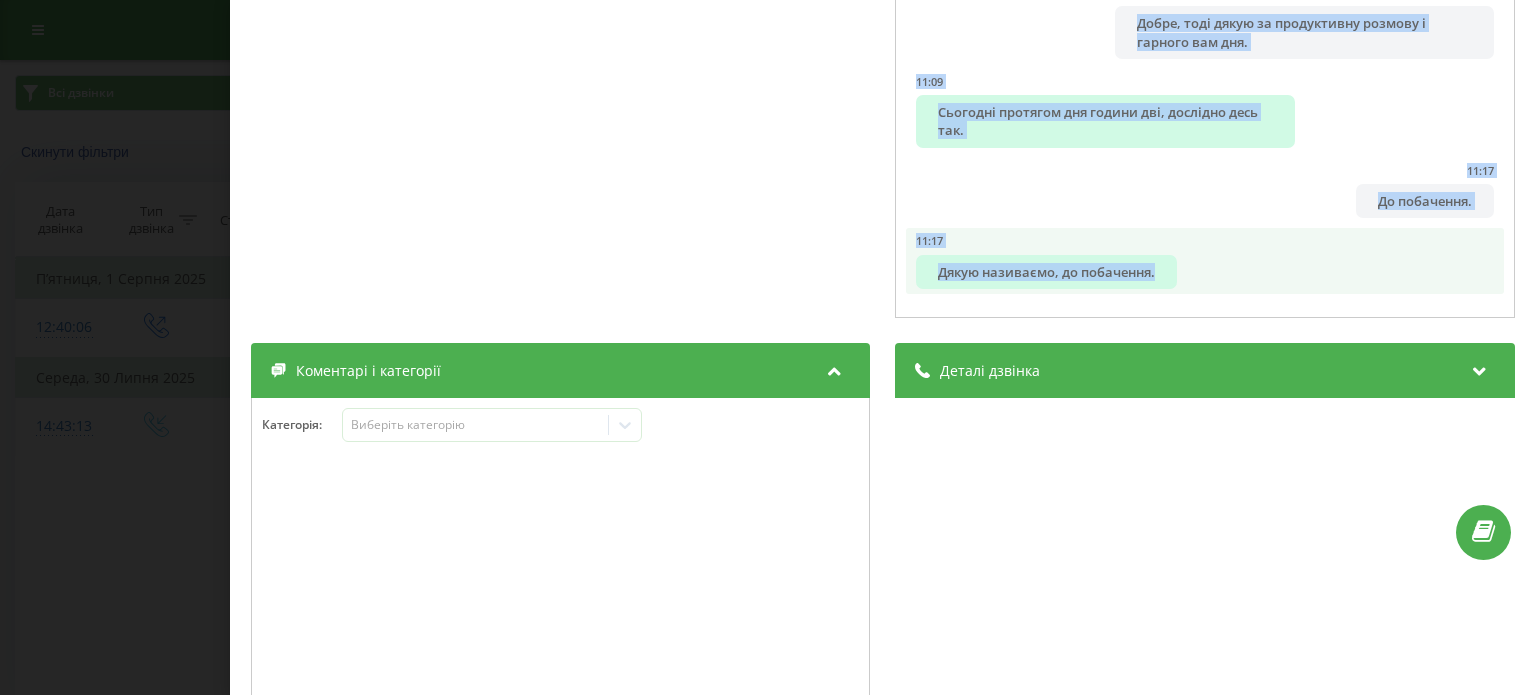 drag, startPoint x: 932, startPoint y: 281, endPoint x: 1169, endPoint y: 282, distance: 237.0021 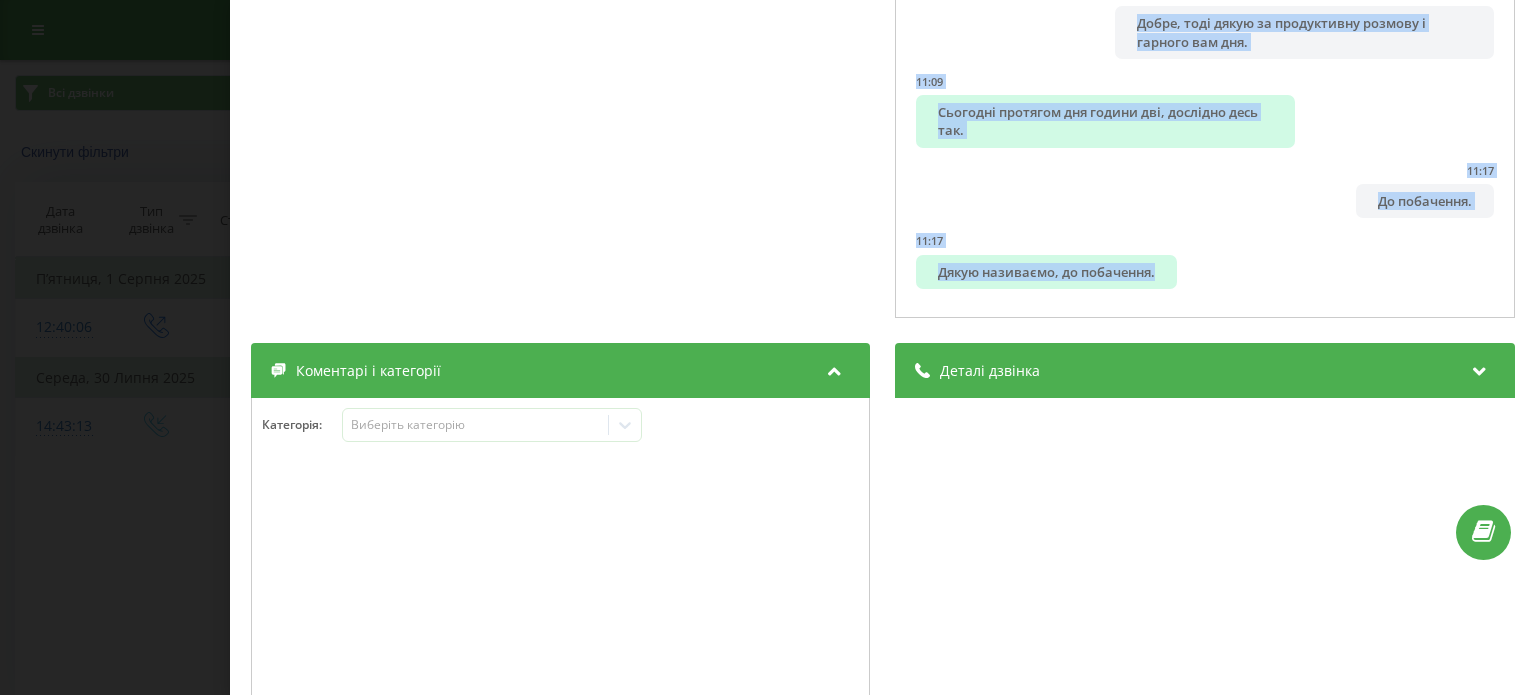 click on "Дзвінок : ua10_-1753875793.1247 1 x - 11:21 00:00 00:00 Транскрипція 00:01 Добрий день, серійний гостинець. 00:03 Мене звати [NAME]. 00:04 Чим я можу вам допомогти? 00:06 Доброго дня. 00:08 Мене цікавить Ваш сервіс RingoStat для нашої компанії в нас медичний стоматологічний центр. 00:19 Скажіть, будь ласка, чи можна було б отримати якусь консультацію, презентацію по Ваших можливостях, що у Вас, як працює? 00:29 Так, звичайно, давайте зараз детальніше поспілкуватися. 00:31 Софія? 00:32 Як я можу до вас звертатись? 00:35 Софія. 00:36 Добре. 00:38 Підкажіть, які саме задачі у вас є, чому ви вирішили до нас звернутися? 8" at bounding box center [768, 347] 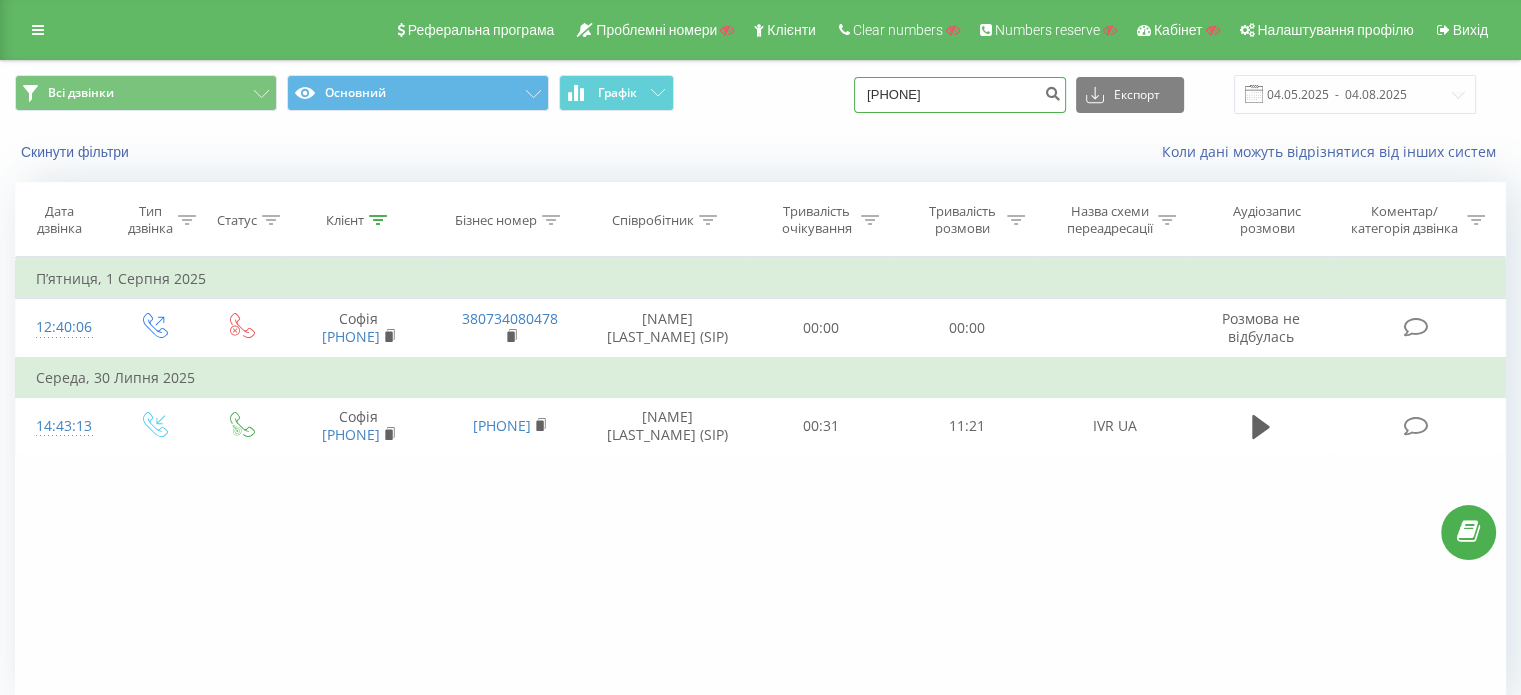 click on "[PHONE]" at bounding box center [960, 95] 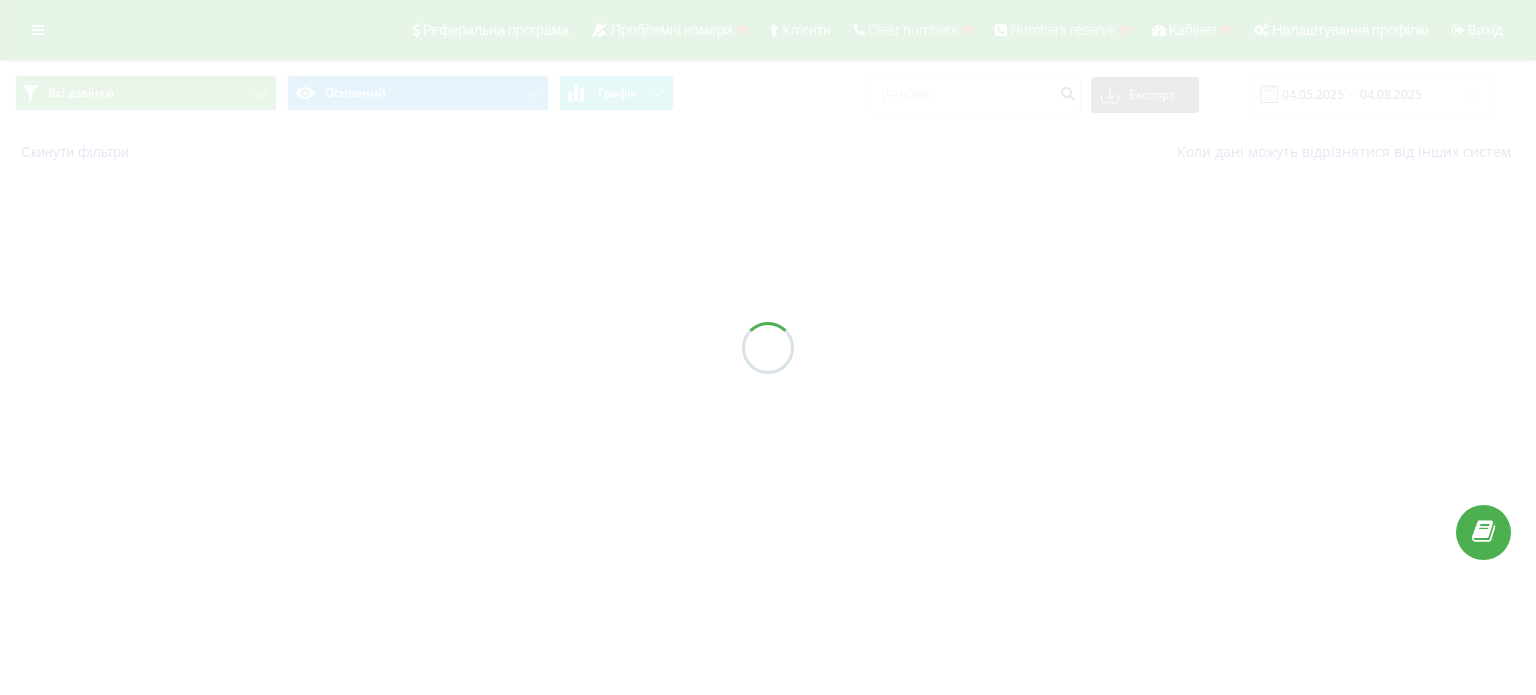 scroll, scrollTop: 0, scrollLeft: 0, axis: both 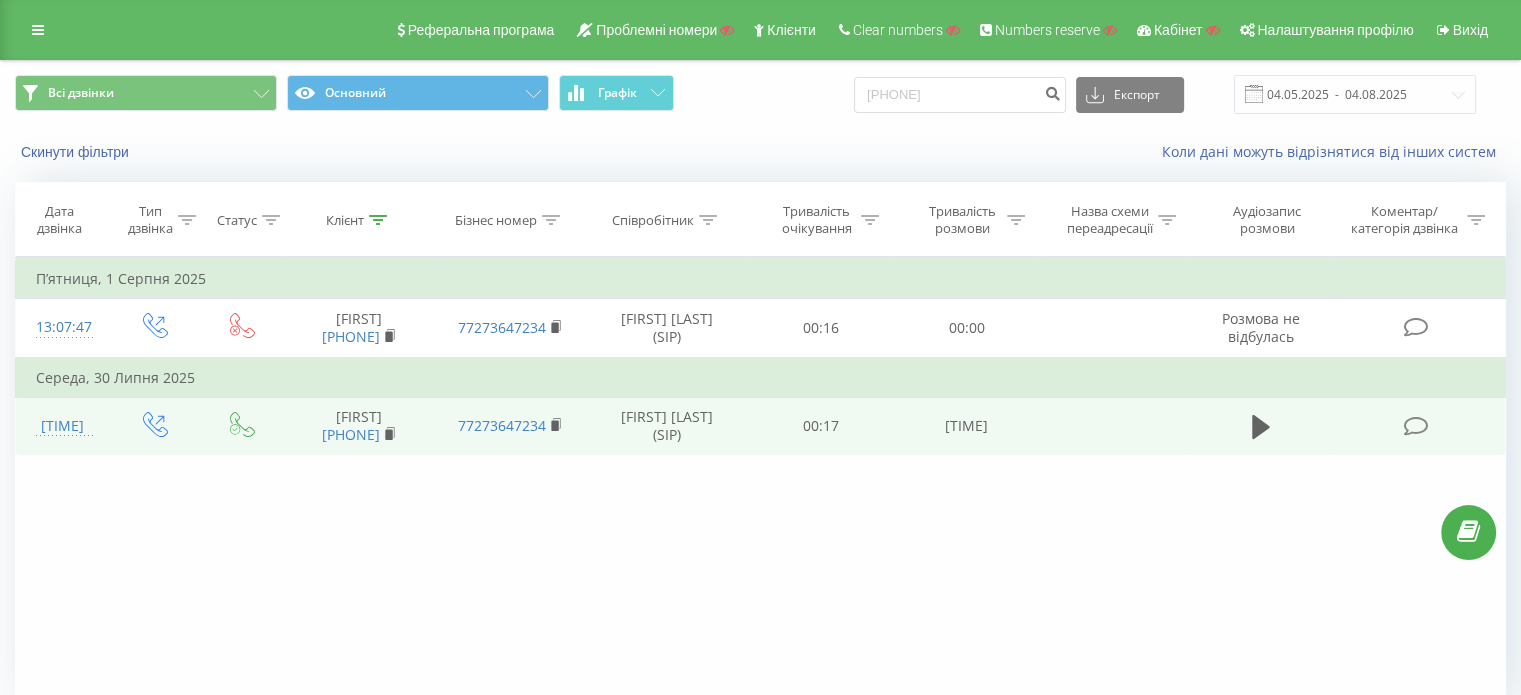 click at bounding box center [1415, 426] 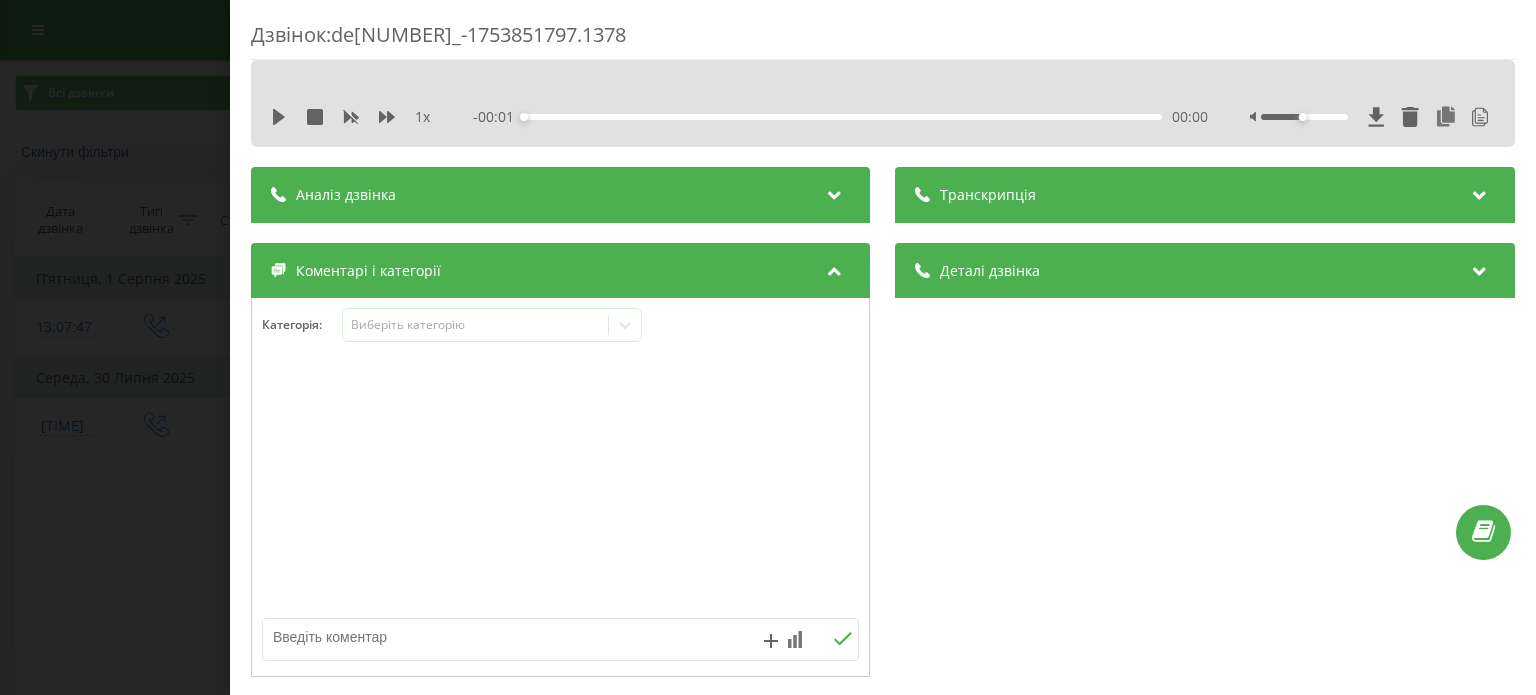 click on "Транскрипція" at bounding box center [1205, 195] 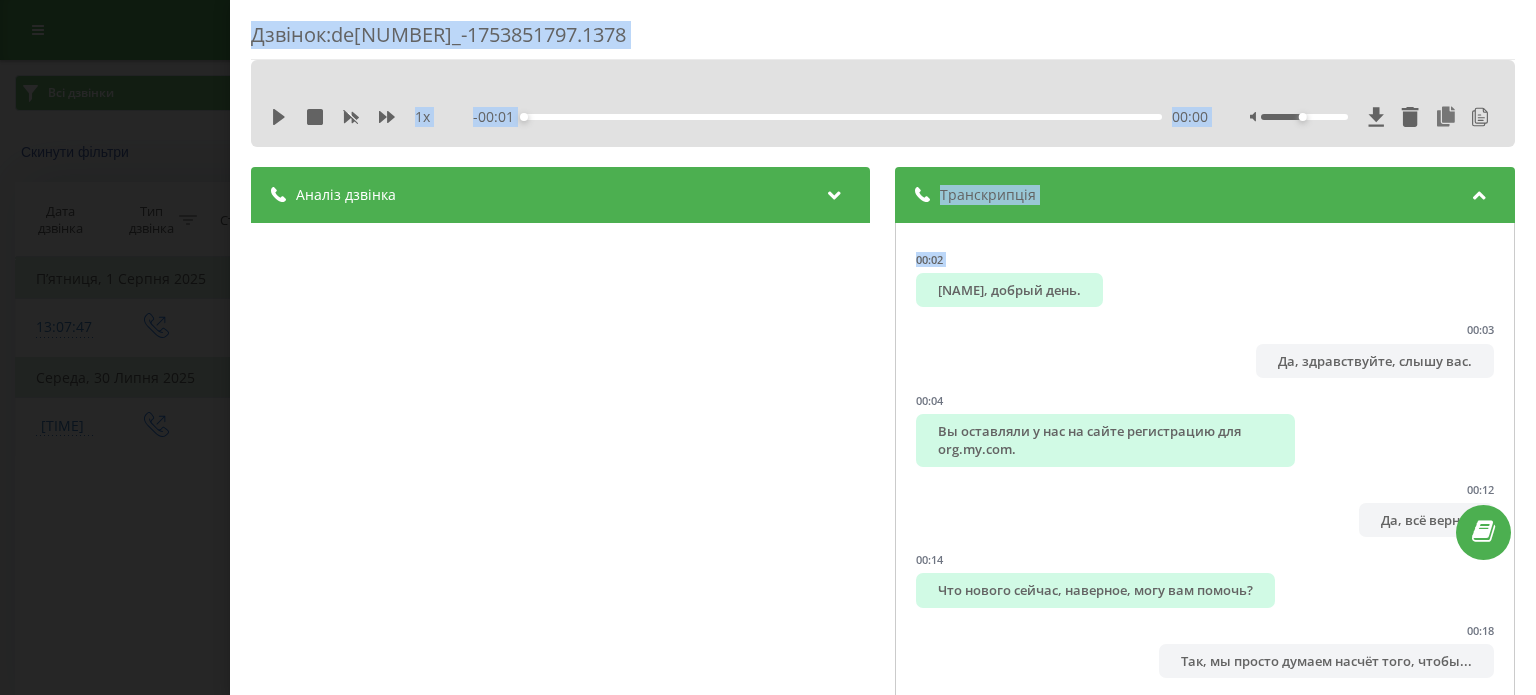 scroll, scrollTop: 223, scrollLeft: 0, axis: vertical 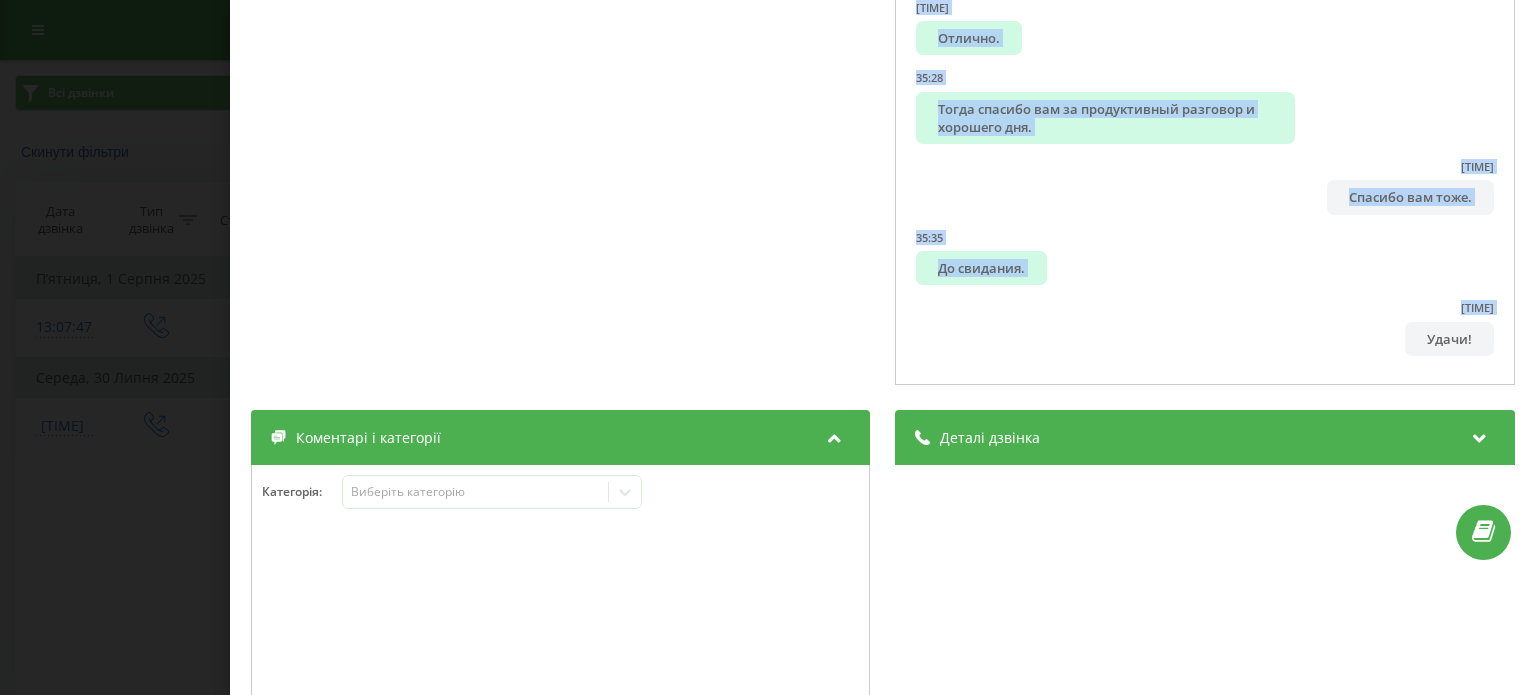 drag, startPoint x: 921, startPoint y: 284, endPoint x: 1368, endPoint y: 351, distance: 451.99338 